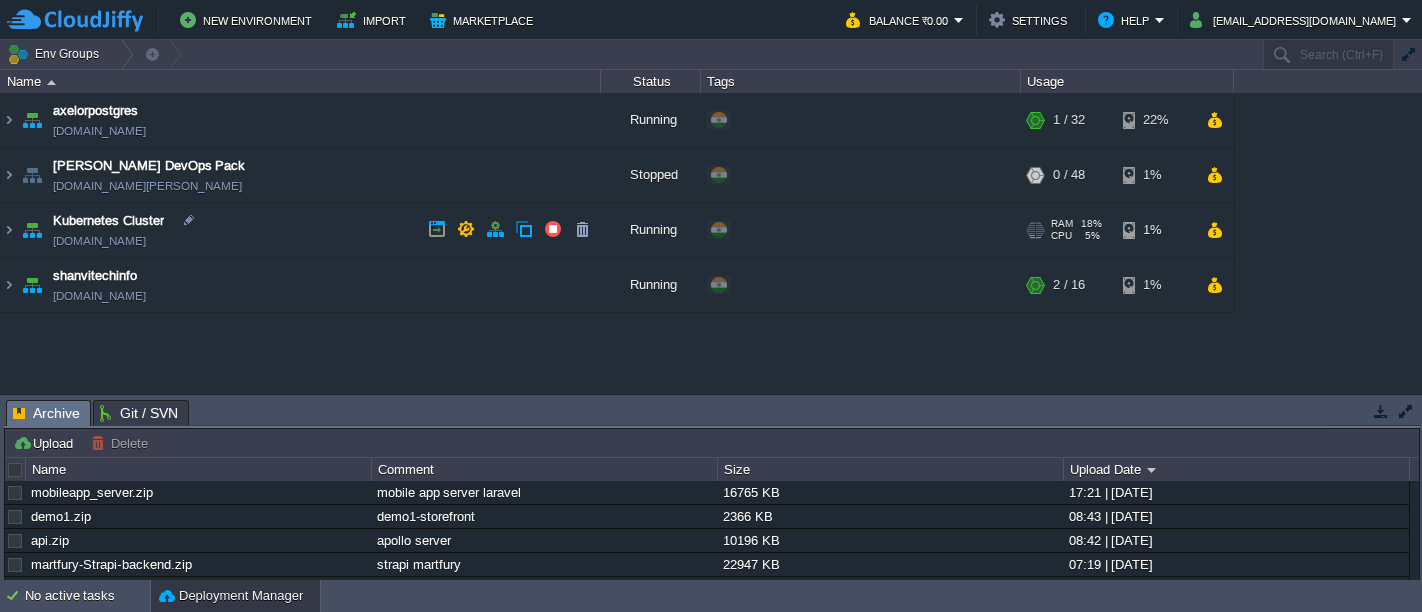 scroll, scrollTop: 0, scrollLeft: 0, axis: both 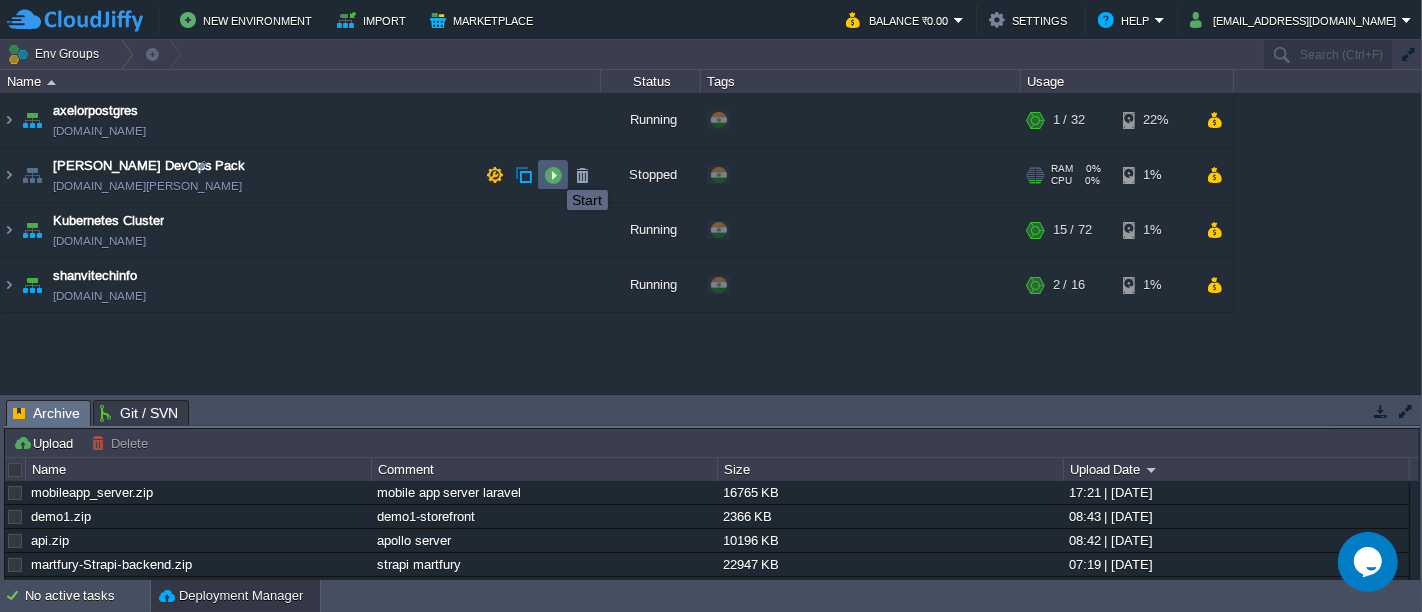 click at bounding box center (553, 175) 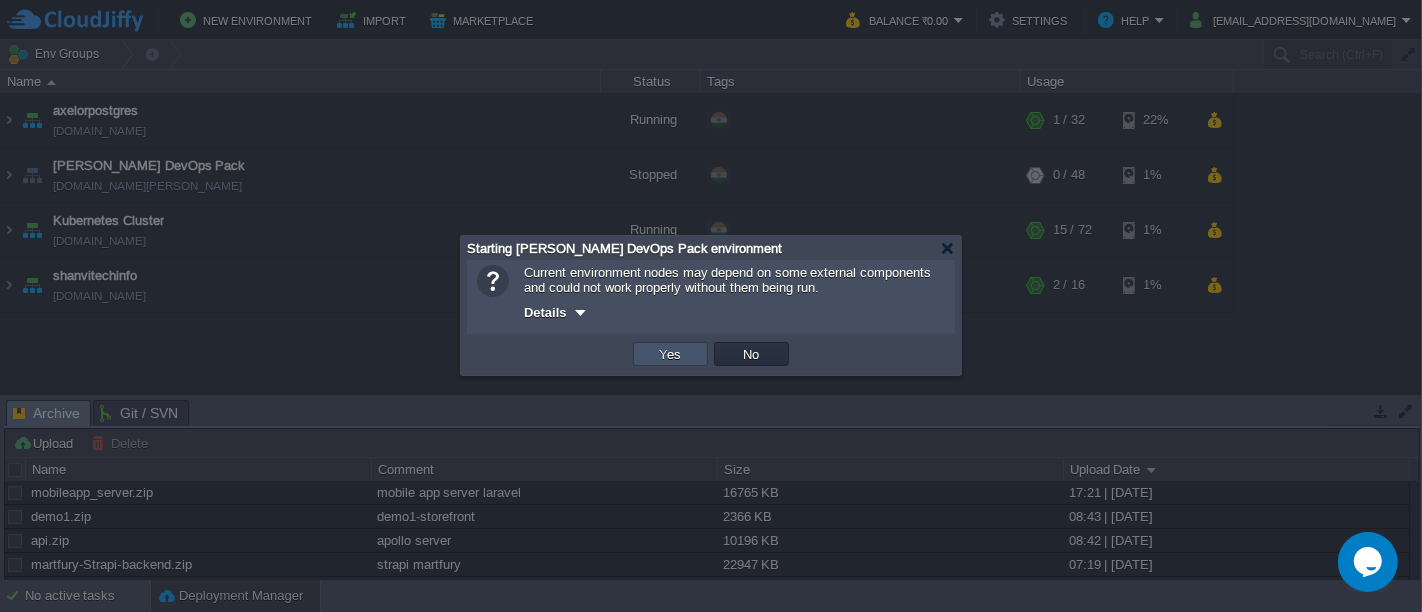 click on "Yes" at bounding box center [671, 354] 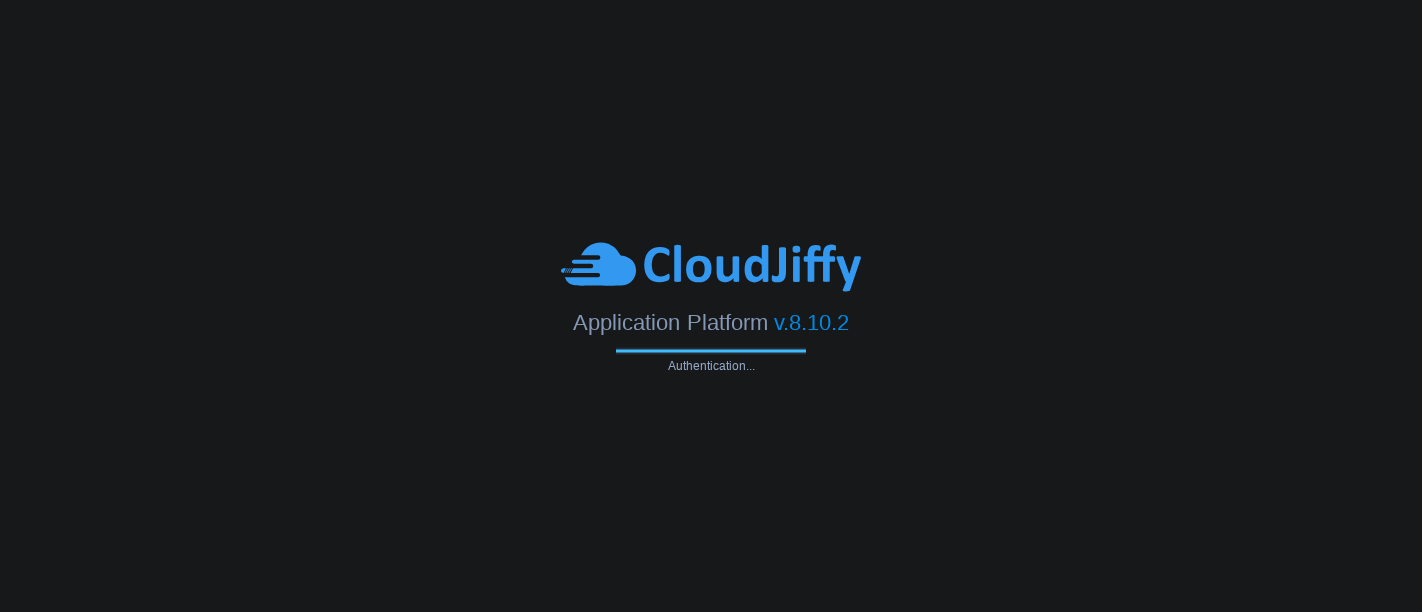 scroll, scrollTop: 0, scrollLeft: 0, axis: both 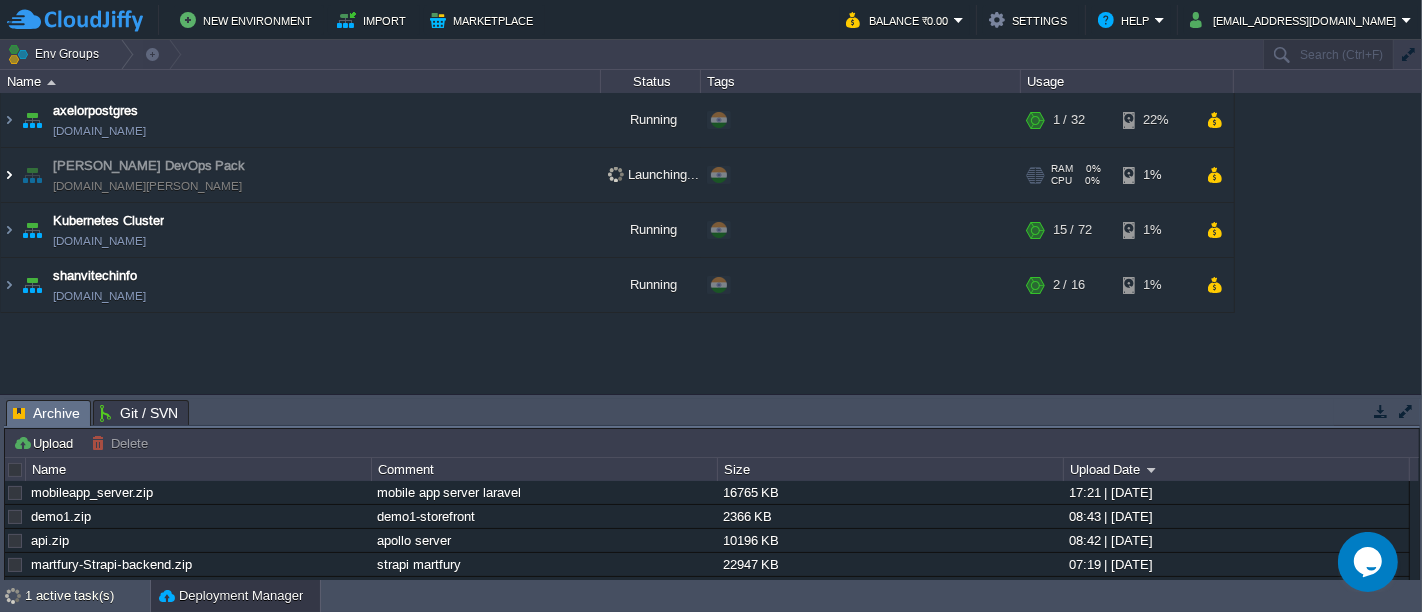 click at bounding box center (9, 175) 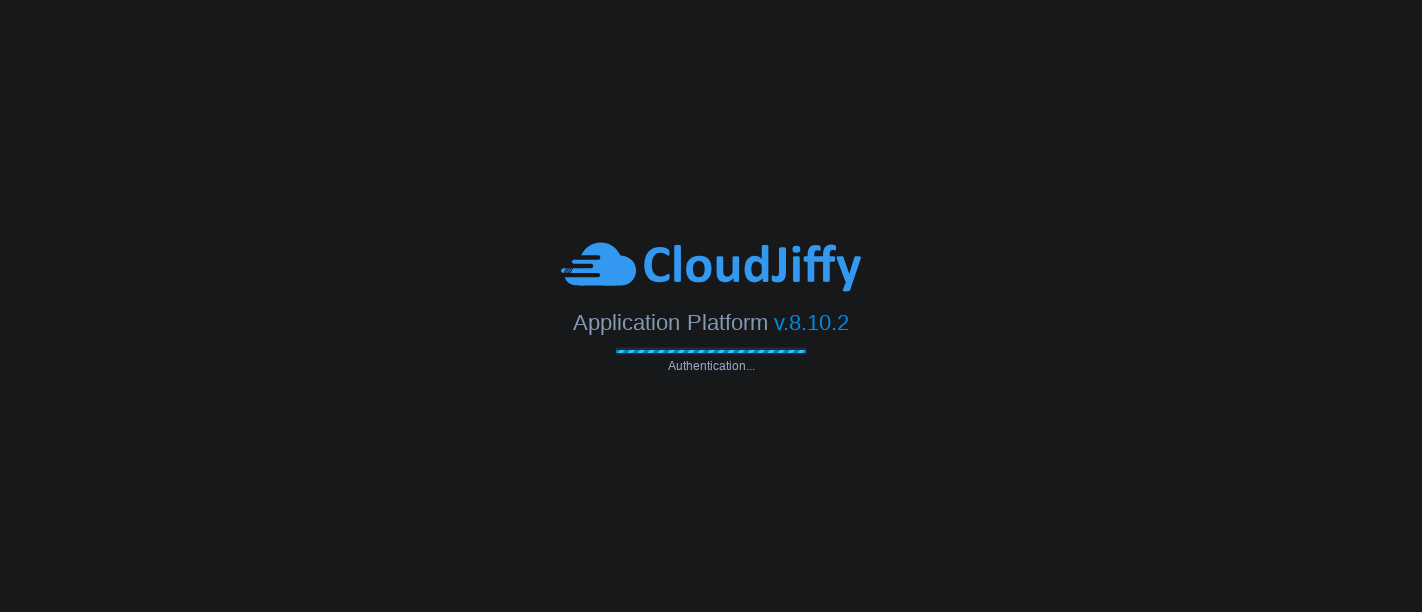 scroll, scrollTop: 0, scrollLeft: 0, axis: both 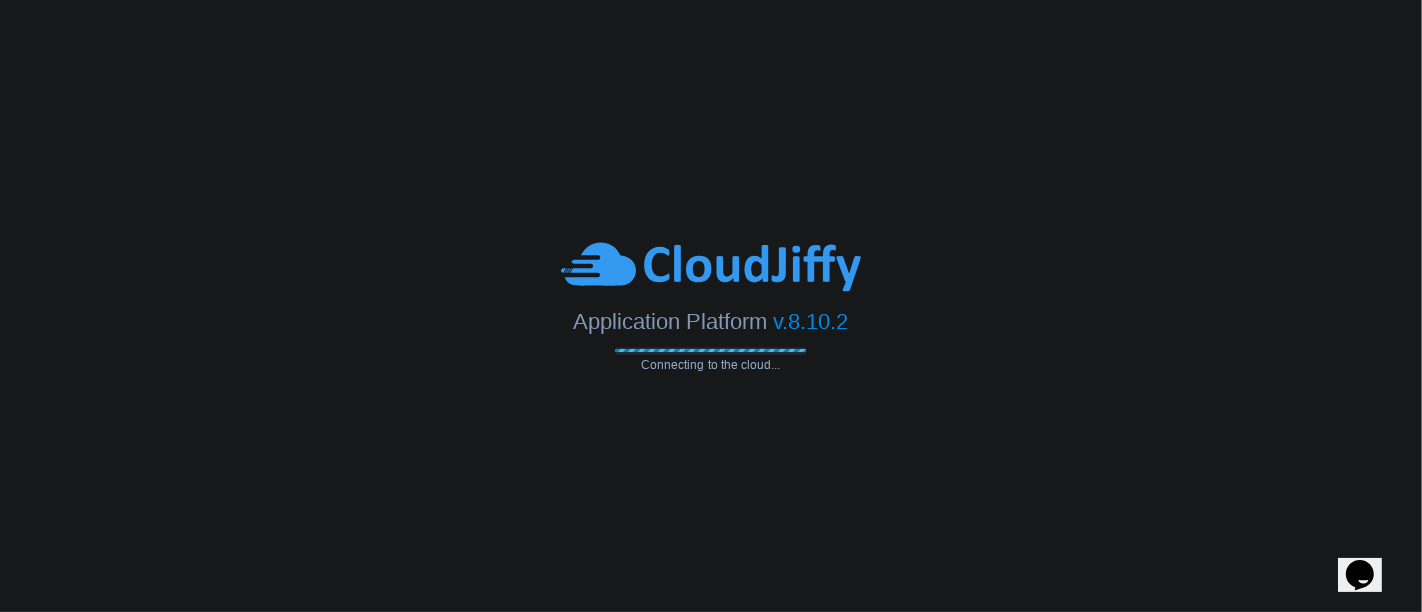 click at bounding box center (711, 267) 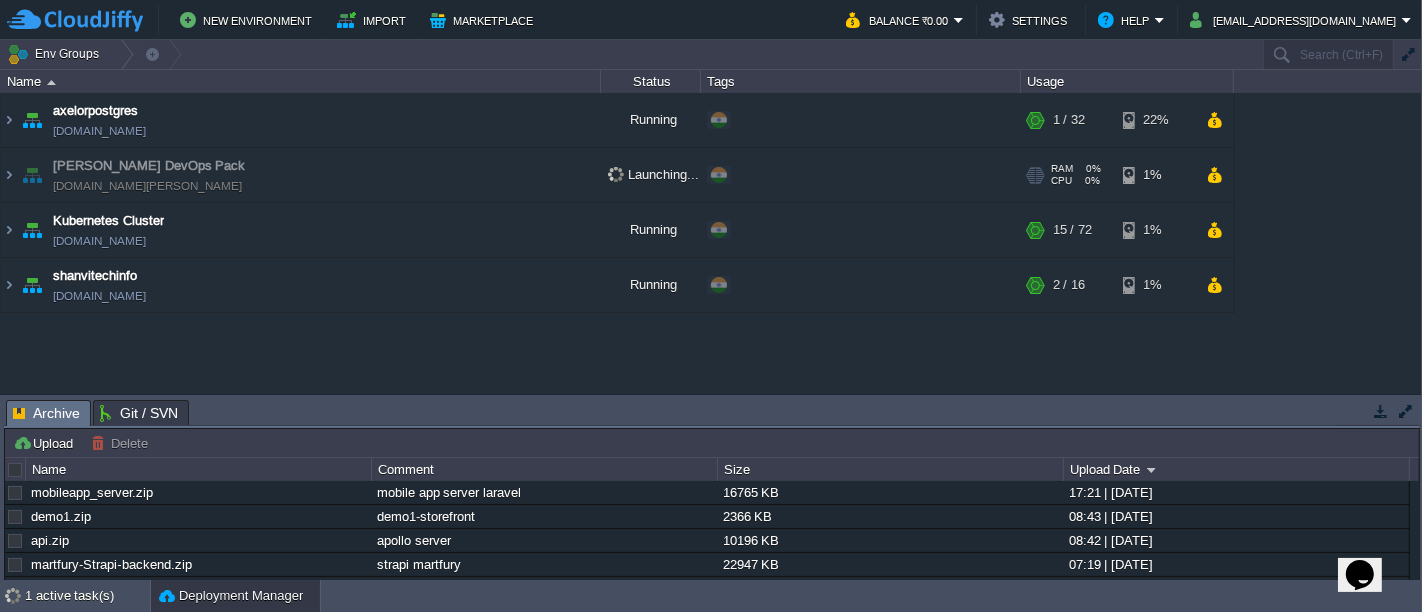 drag, startPoint x: 247, startPoint y: 186, endPoint x: 228, endPoint y: 187, distance: 19.026299 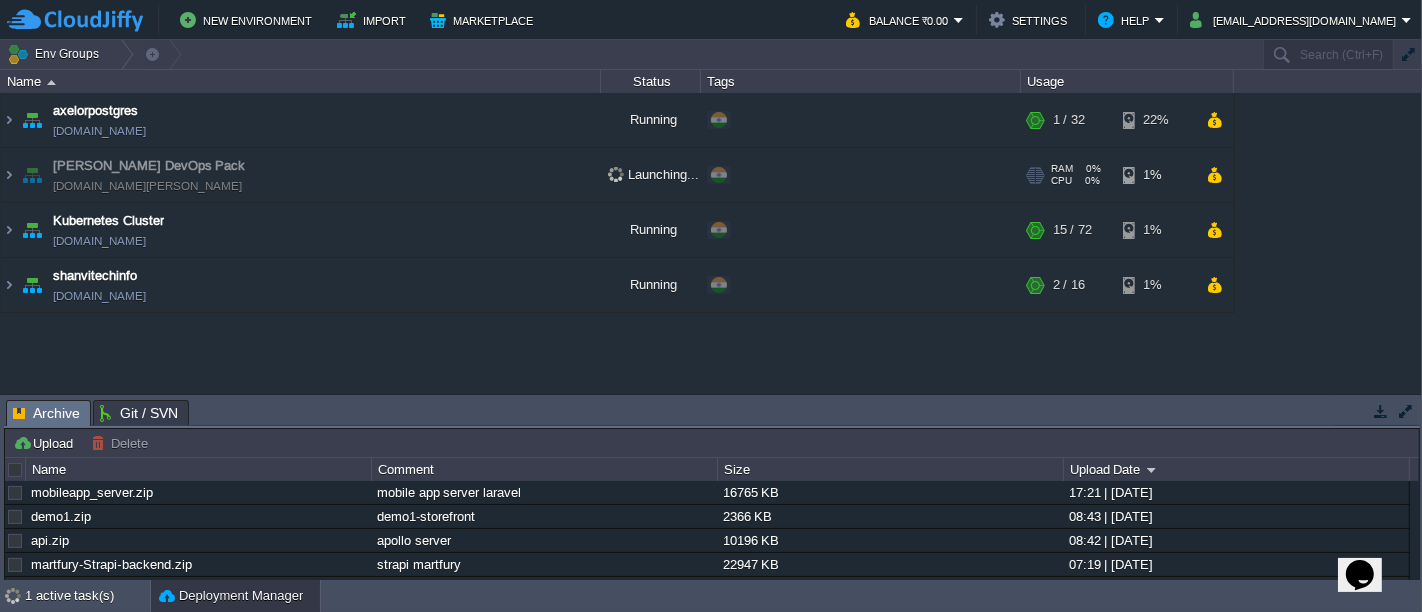 click on "Jenkins DevOps Pack env-7680902-jenkins.cloudjiffy.net" at bounding box center [301, 175] 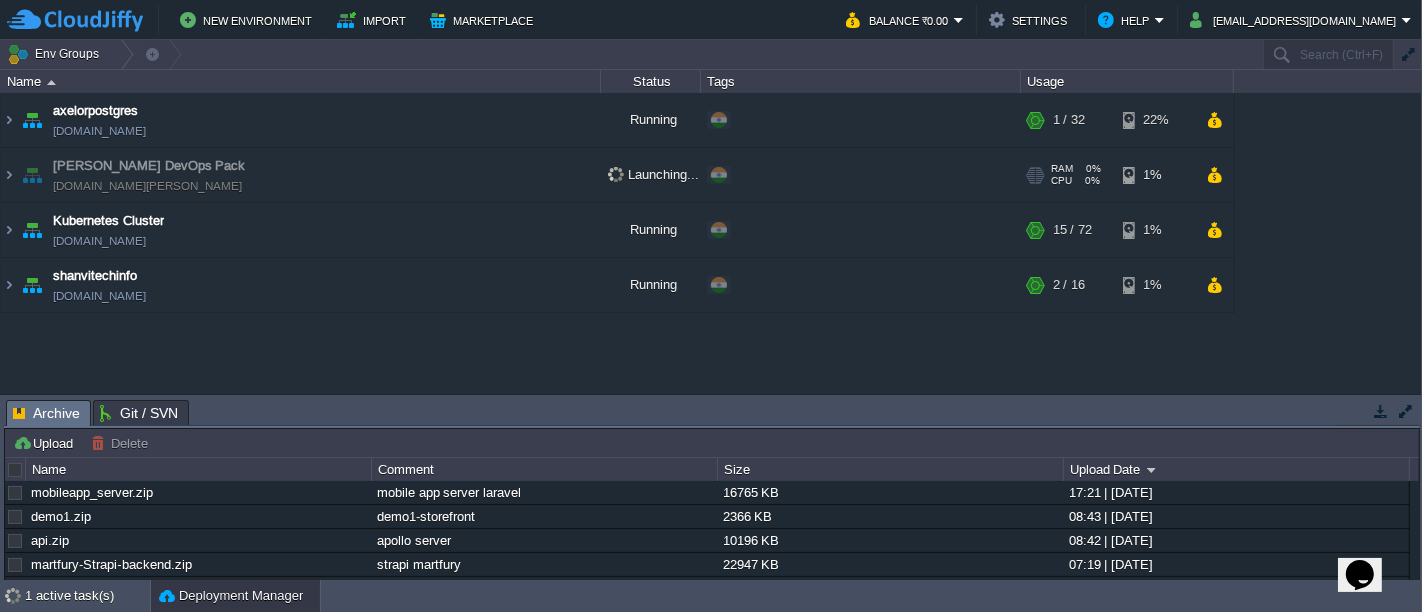 copy on "[DOMAIN_NAME][PERSON_NAME]" 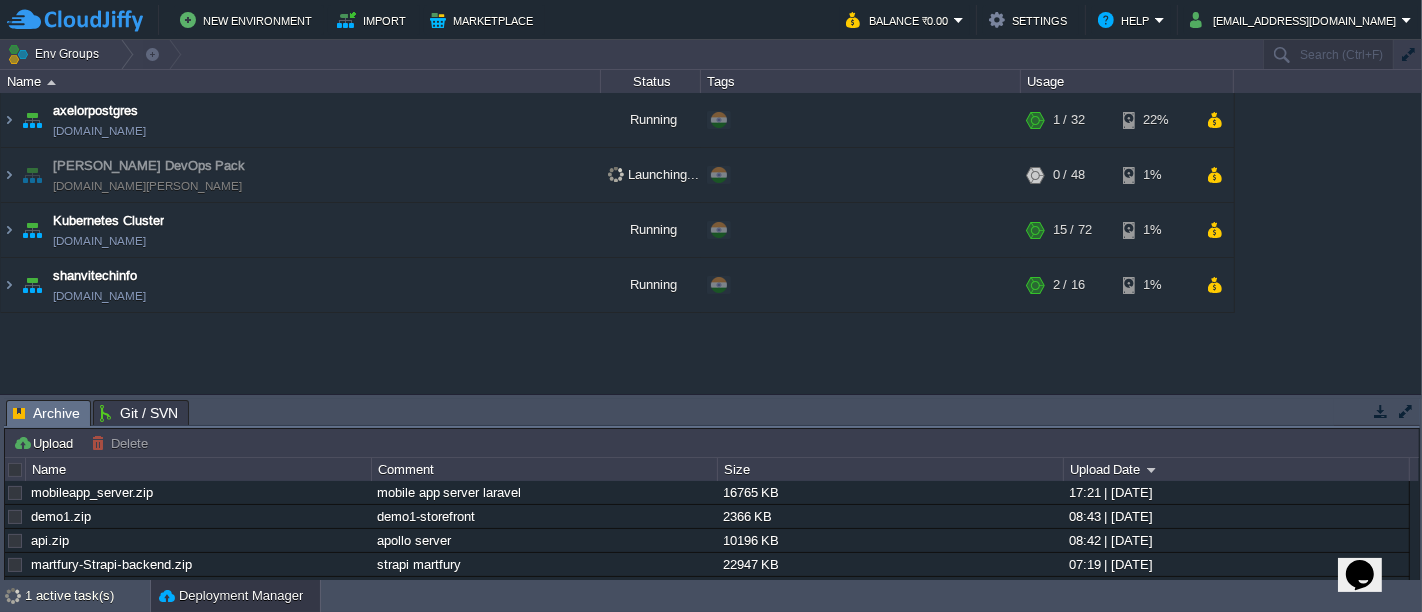 click 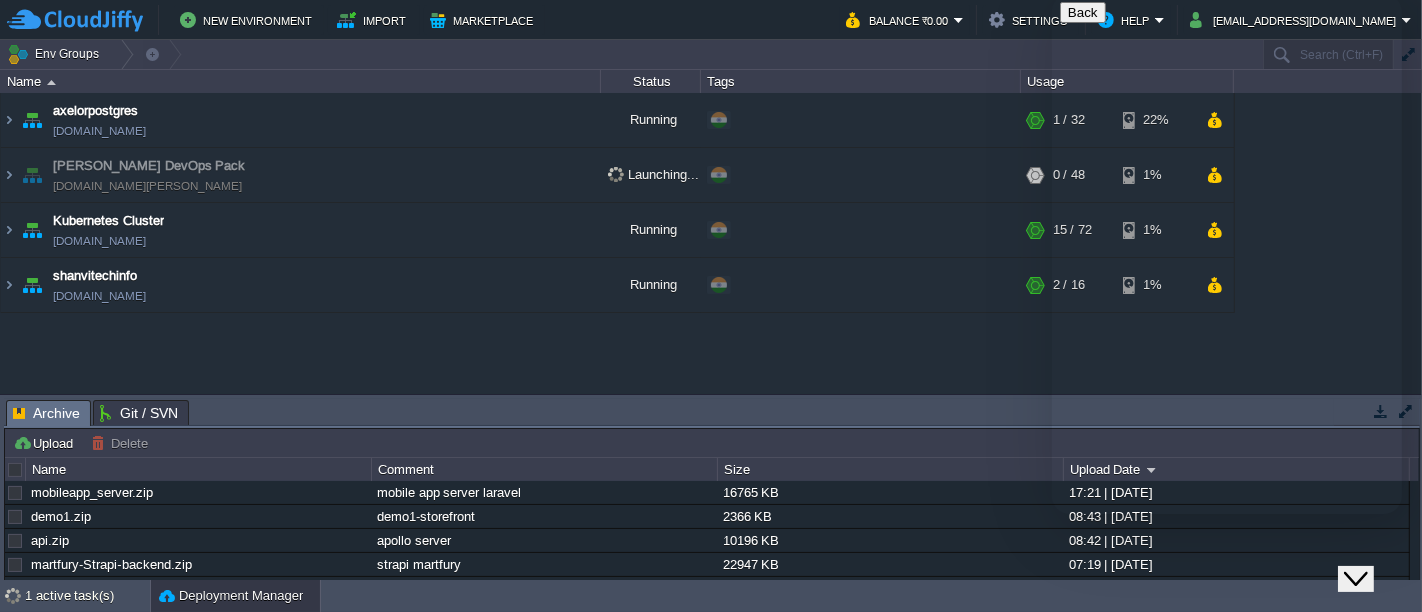 click on "We typically reply in a few minutes" at bounding box center [1226, 654] 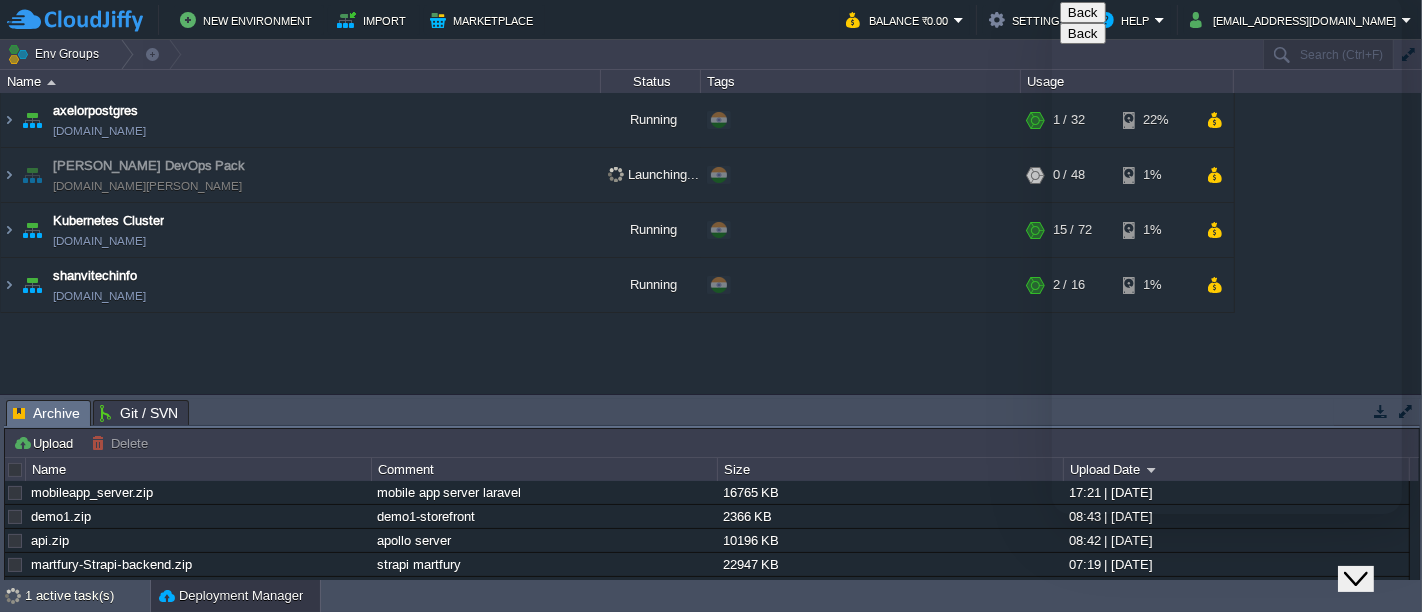 click on "91" at bounding box center [1163, 755] 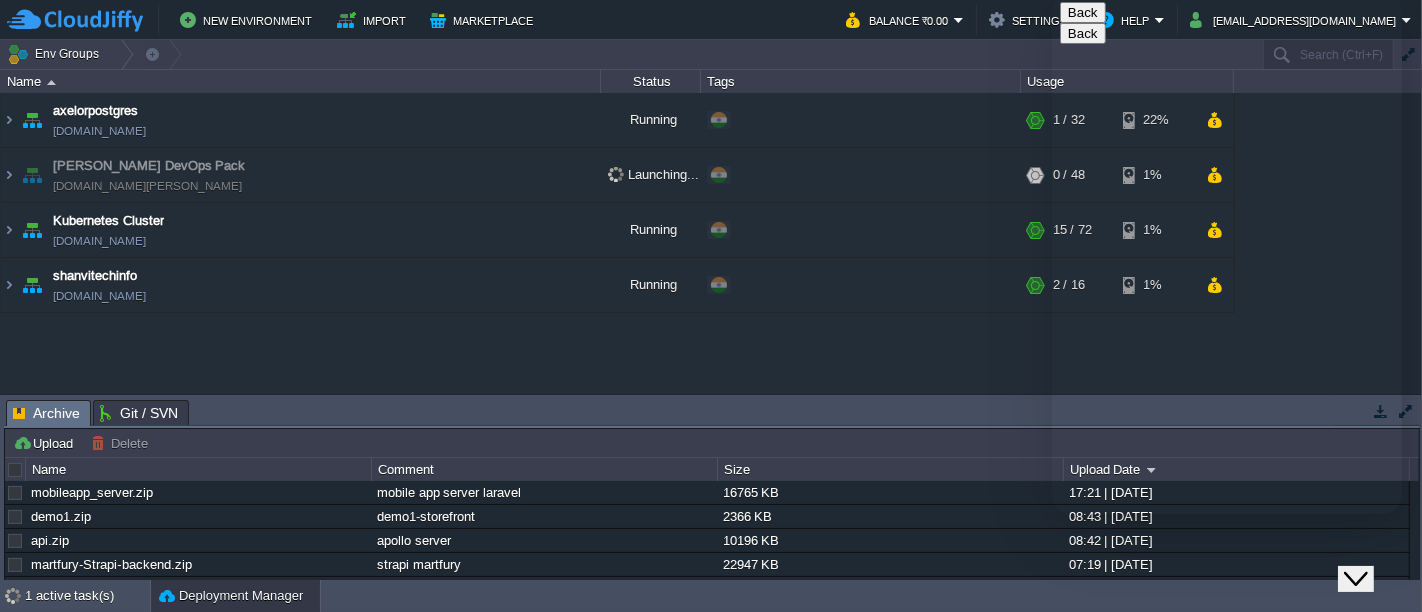 type on "918686860321" 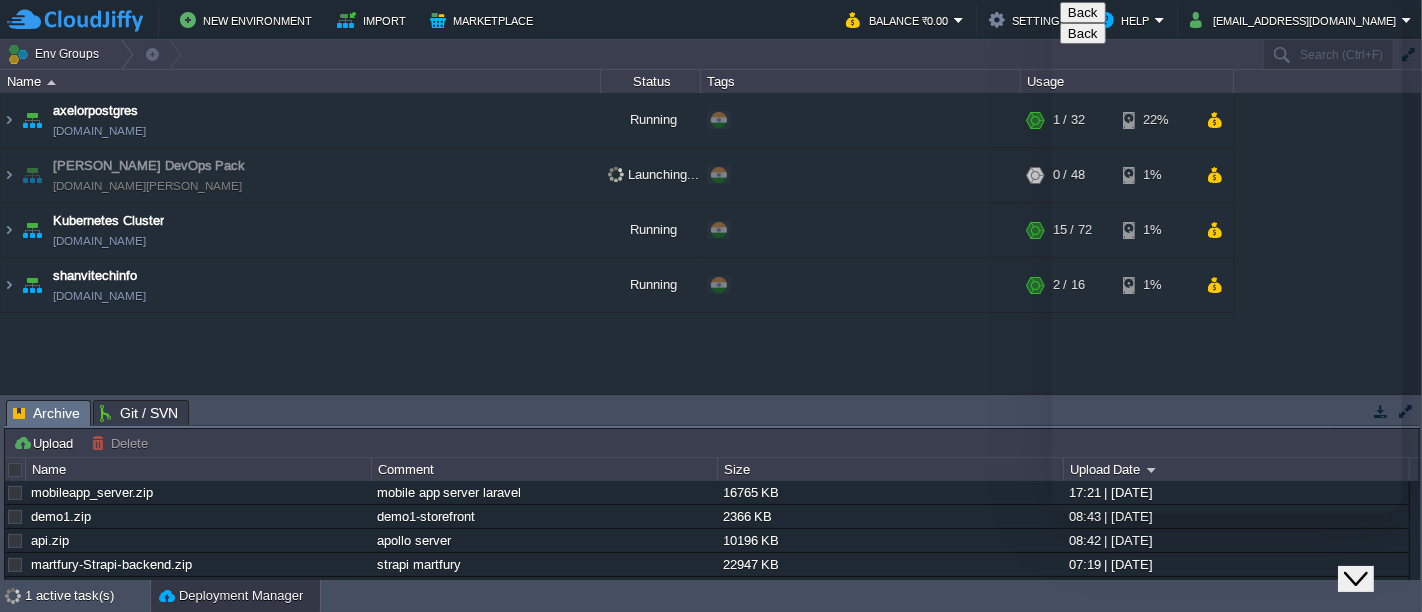 click on "* Department" at bounding box center (1122, 795) 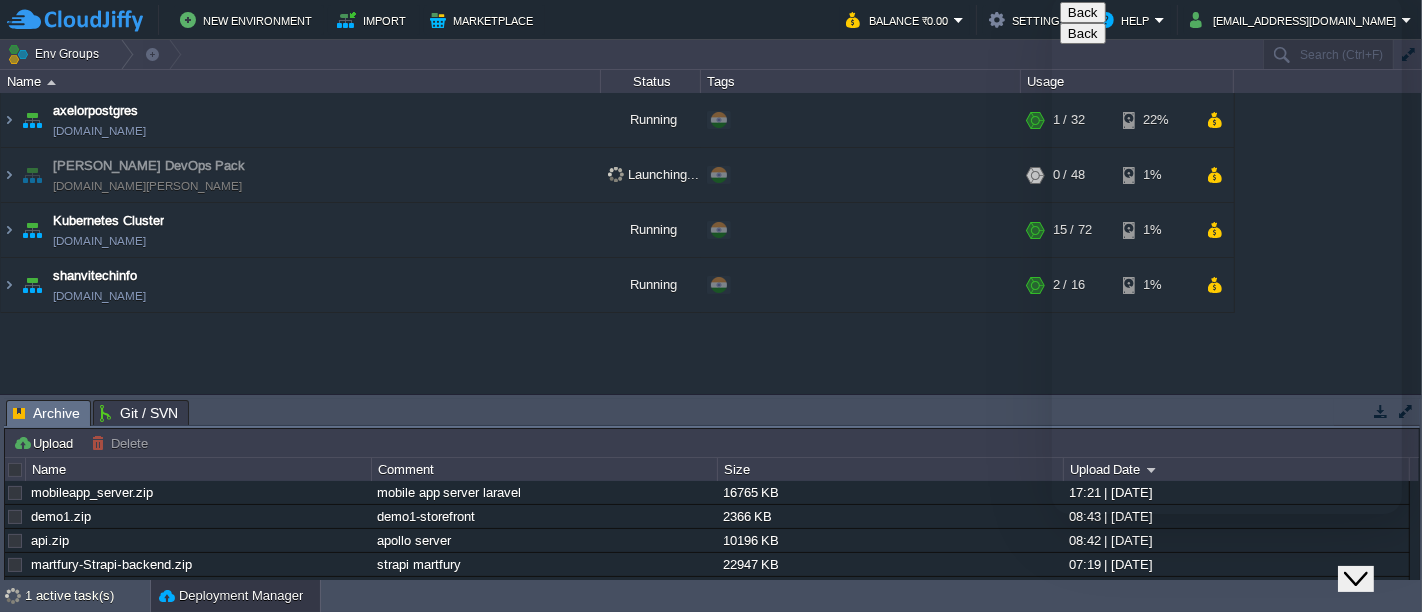 click on "L1 Support" at bounding box center [1115, 834] 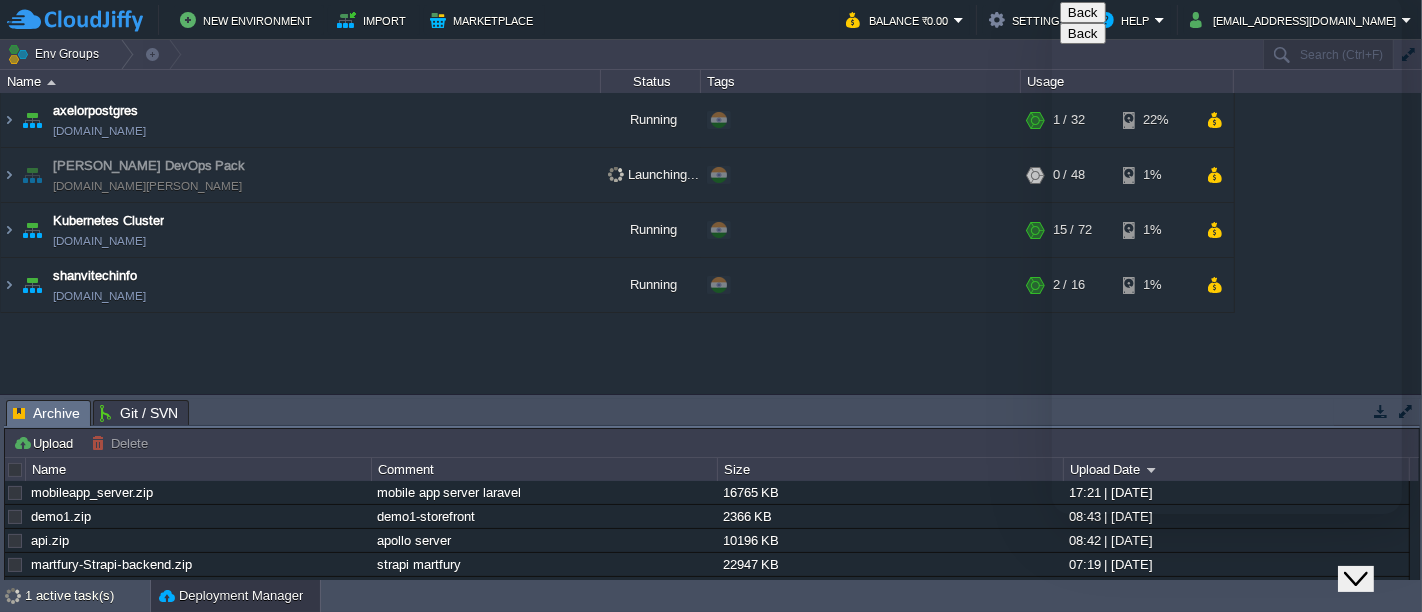 click on "Start Chat" at bounding box center [1097, 858] 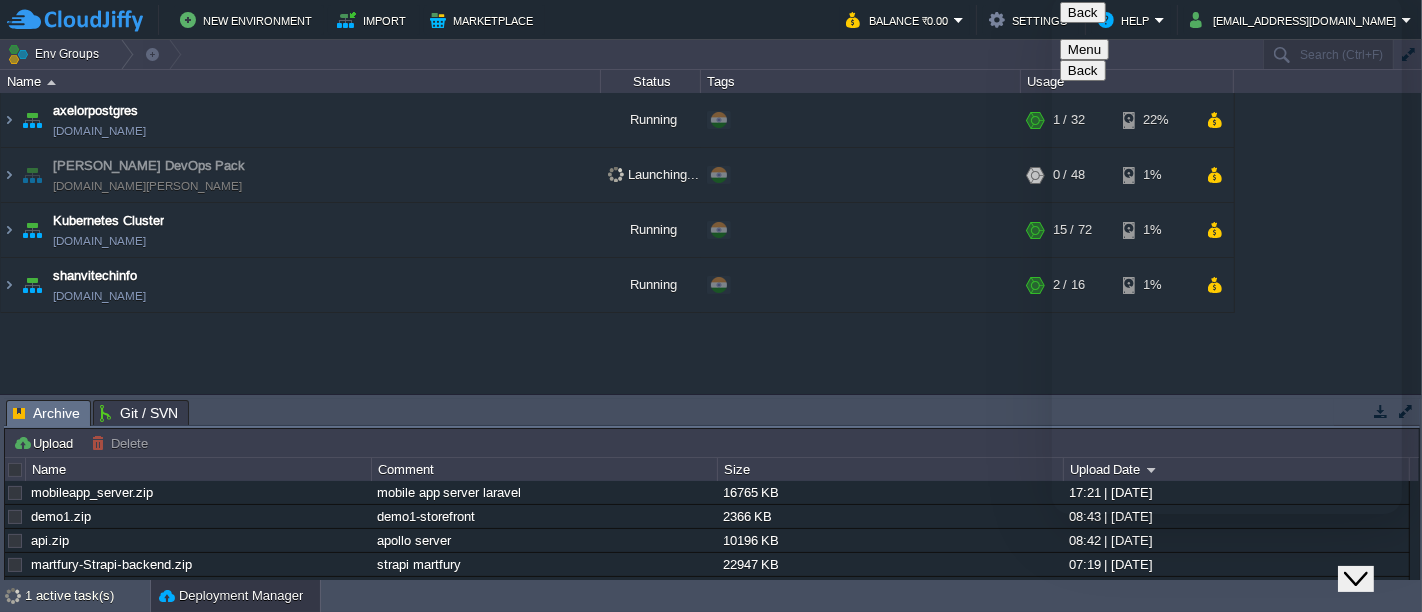 click at bounding box center (1051, -6) 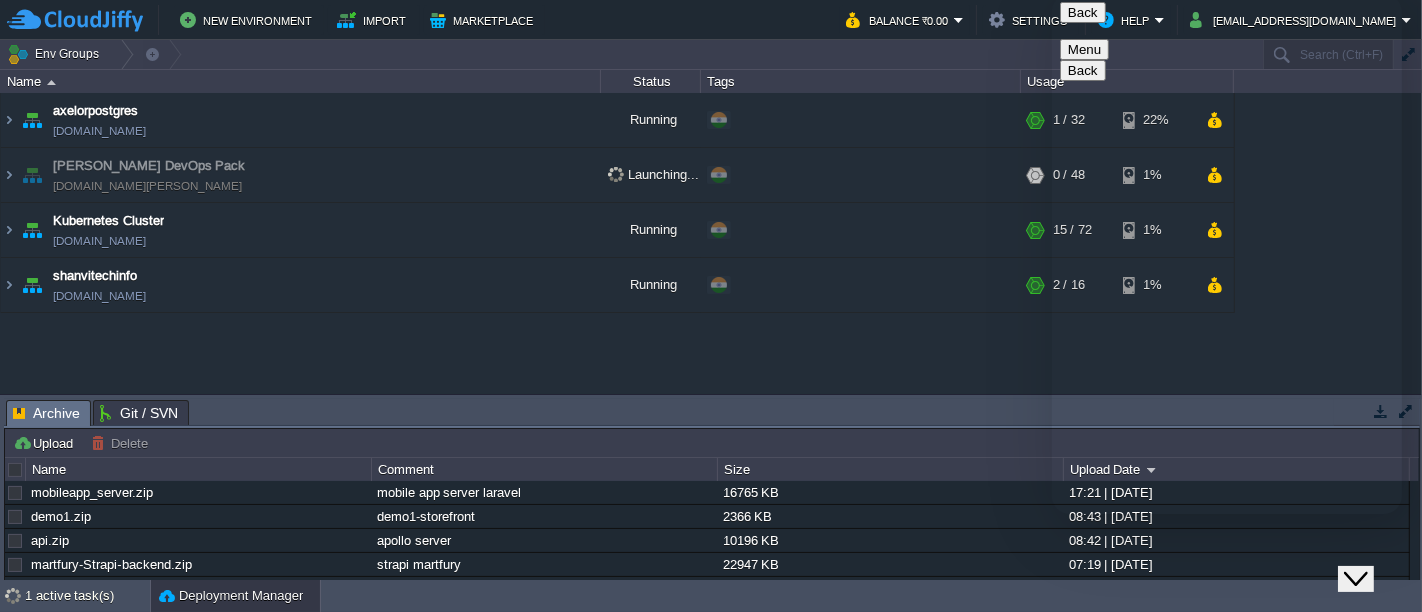 click on "i have started the je" at bounding box center (1051, -6) 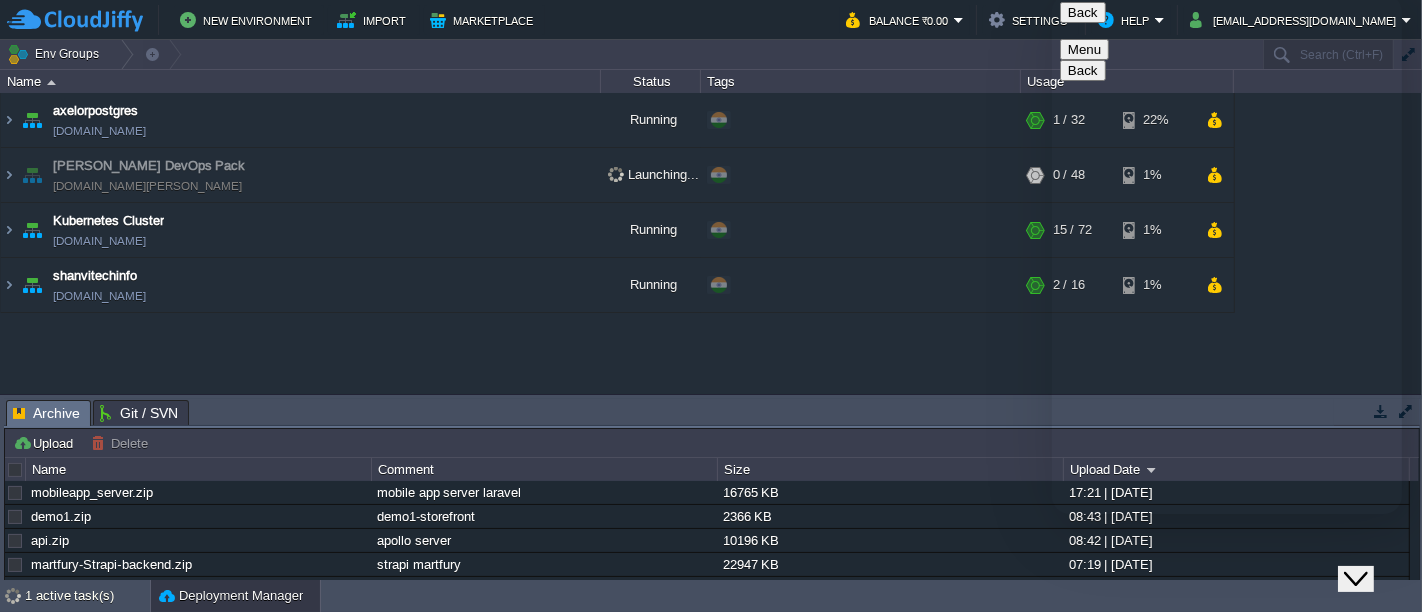 click on "i have restarted the je" at bounding box center [1051, -6] 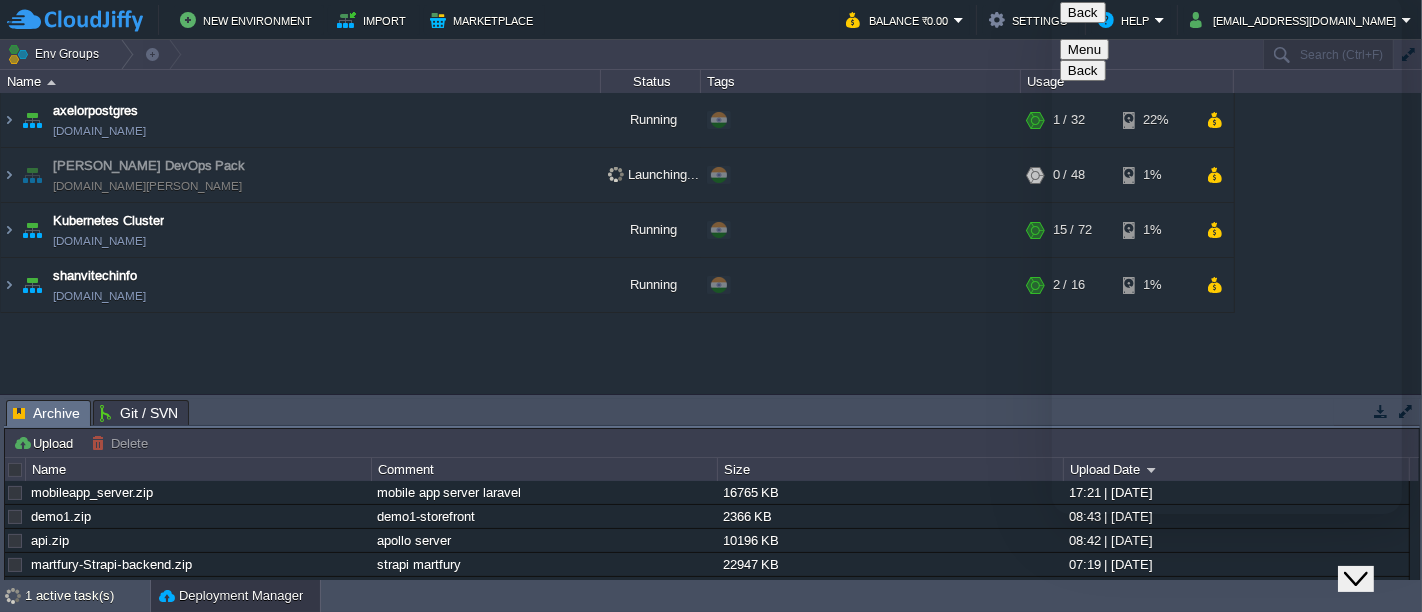 scroll, scrollTop: 0, scrollLeft: 0, axis: both 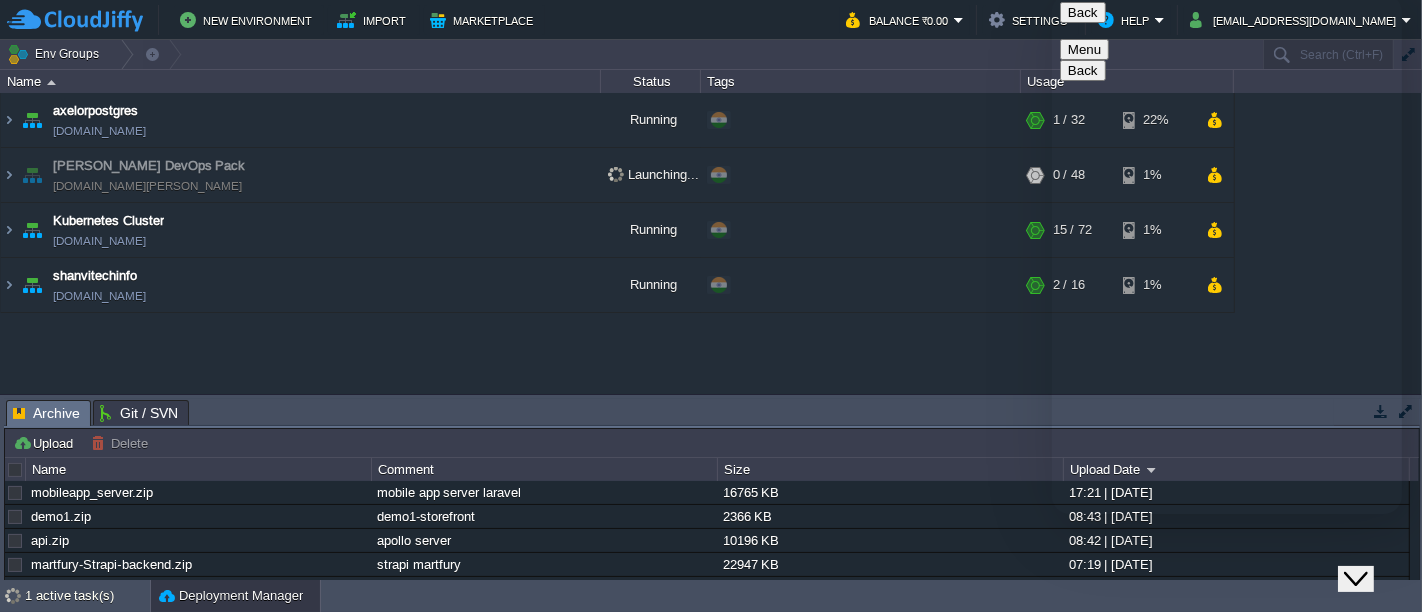 type on "i have restarted the [PERSON_NAME] devops pack 30 mins before but still it is showing launching" 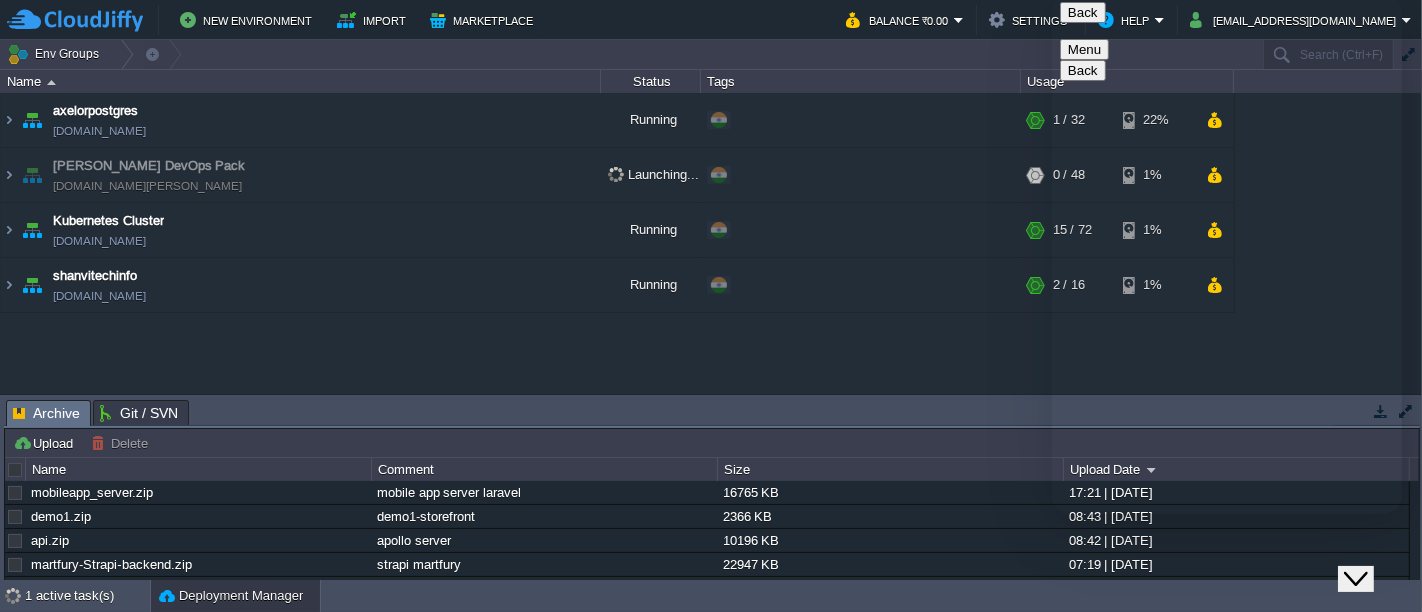 type on "environment details" 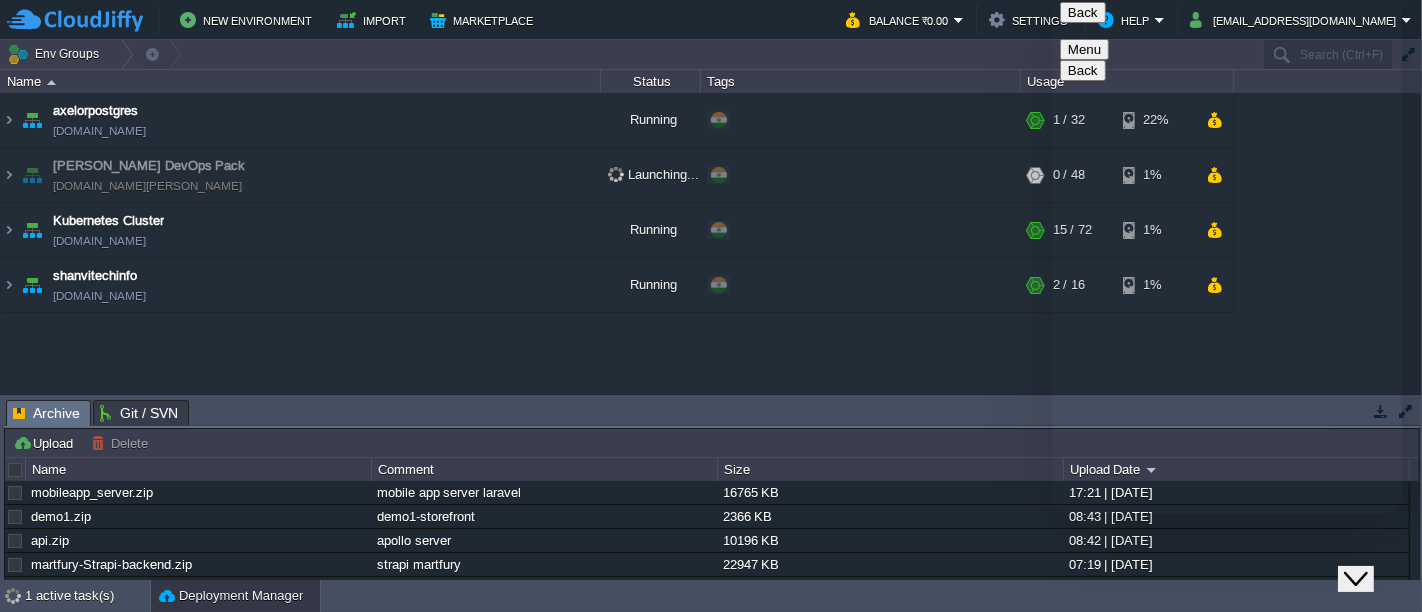 paste on "[DOMAIN_NAME][PERSON_NAME]" 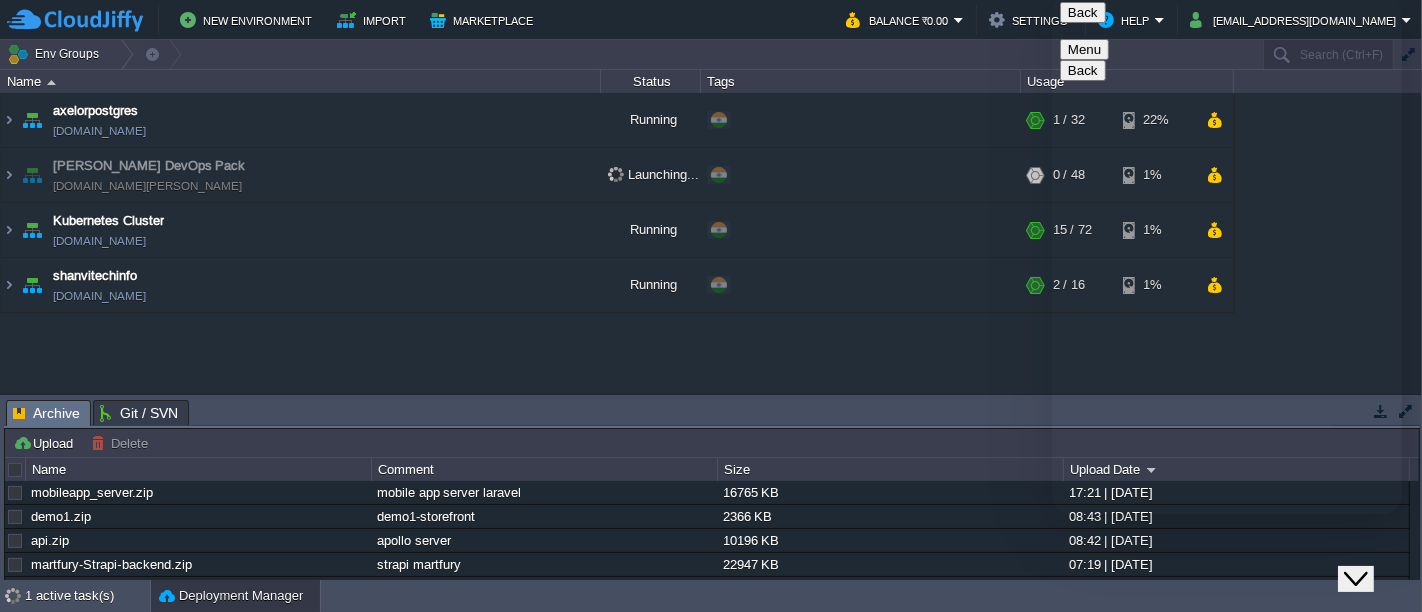 type on "[DOMAIN_NAME][PERSON_NAME]" 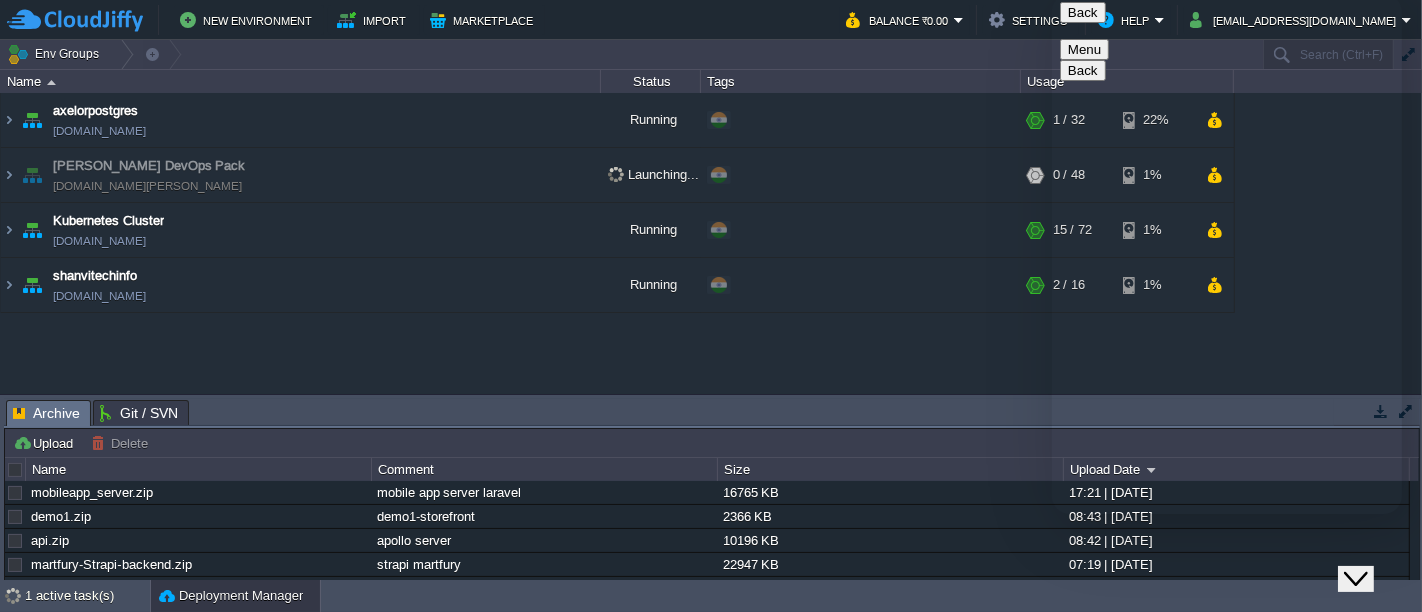 type 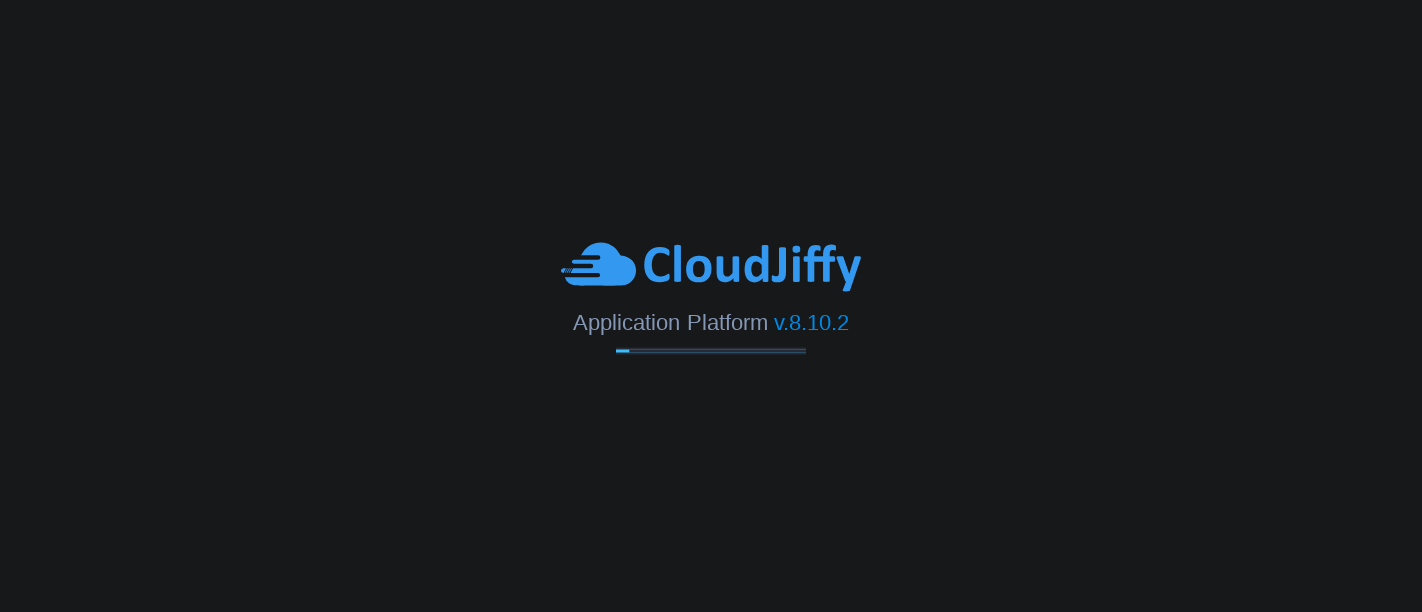 scroll, scrollTop: 0, scrollLeft: 0, axis: both 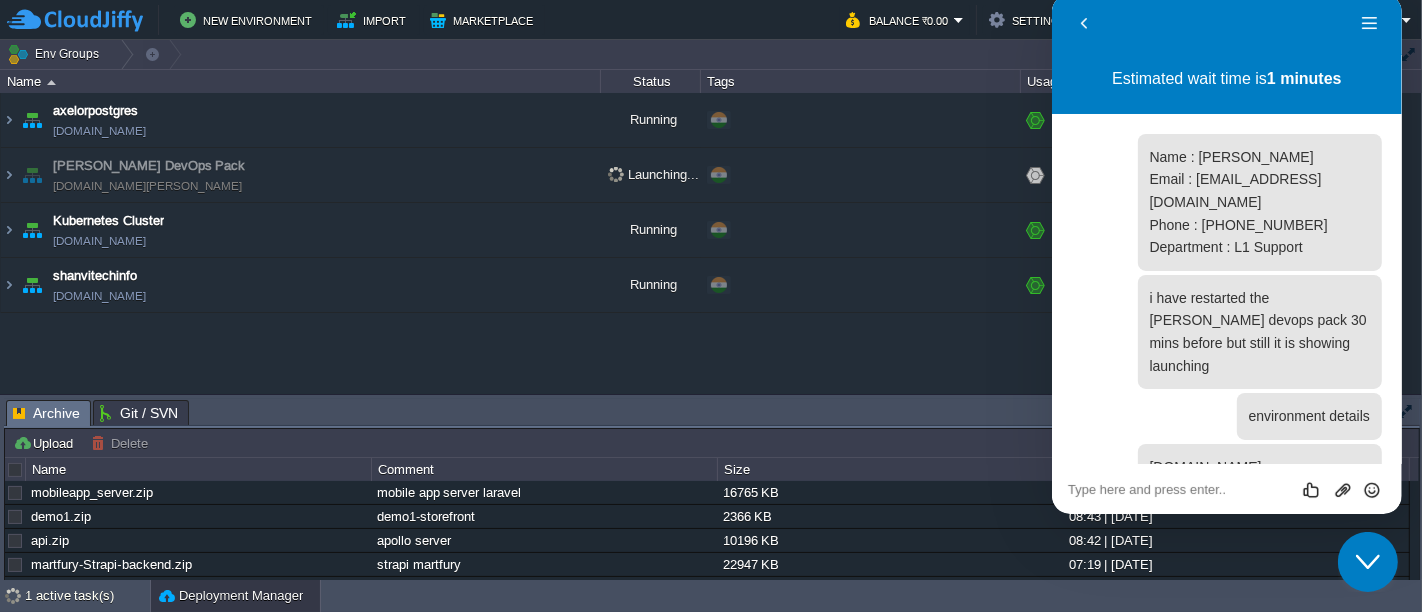 click on "Close Chat This icon closes the chat window." 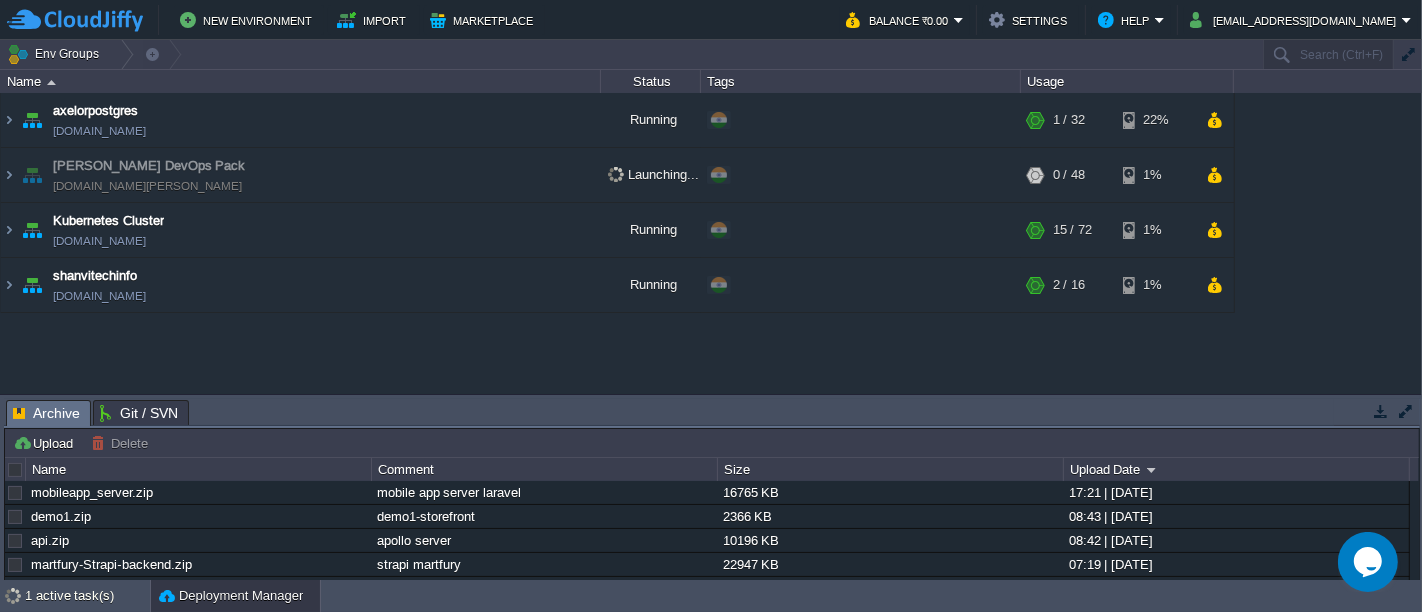 drag, startPoint x: 1411, startPoint y: 524, endPoint x: 1417, endPoint y: 552, distance: 28.635643 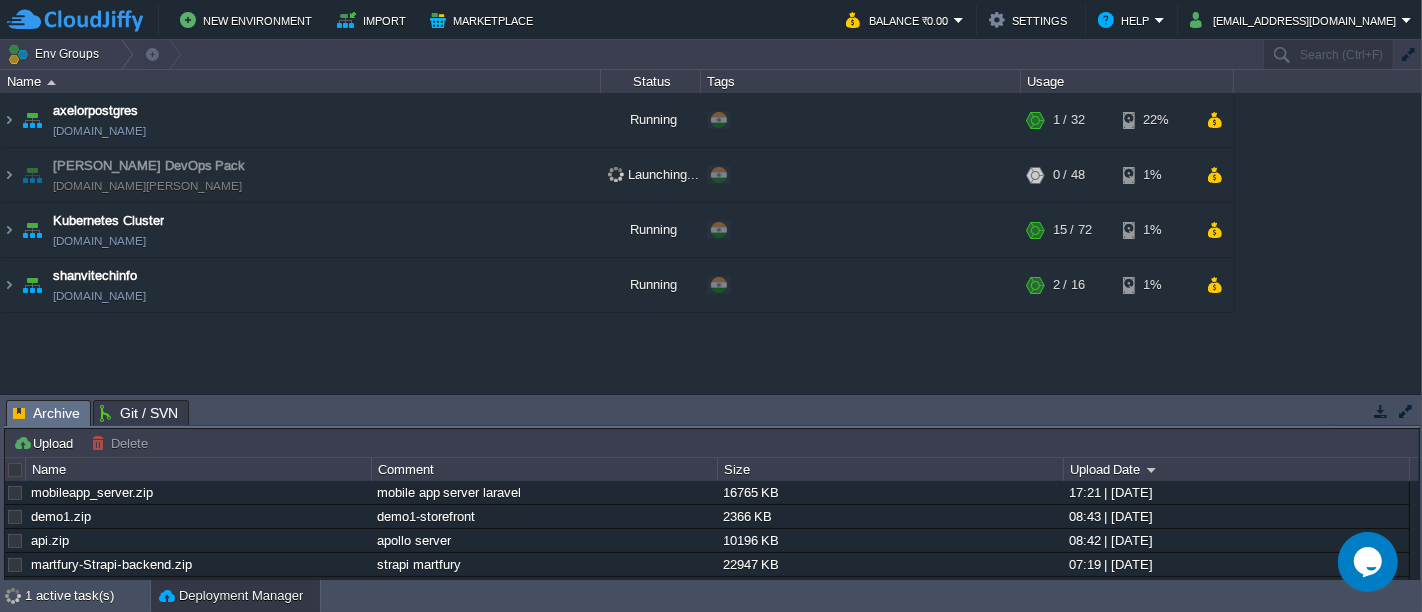 click on "mobileapp_server.zip mobile app server laravel 16765 KB 17:21   |   [DATE]   demo1.zip demo1-storefront 2366 KB 08:43   |   [DATE]   api.zip apollo server 10196 KB 08:42   |   [DATE]   martfury-Strapi-backend.zip strapi martfury 22947 KB 07:19   |   [DATE]   wokiee-react.zip wokiee 7373 KB 06:04   |   [DATE]" at bounding box center [712, 530] 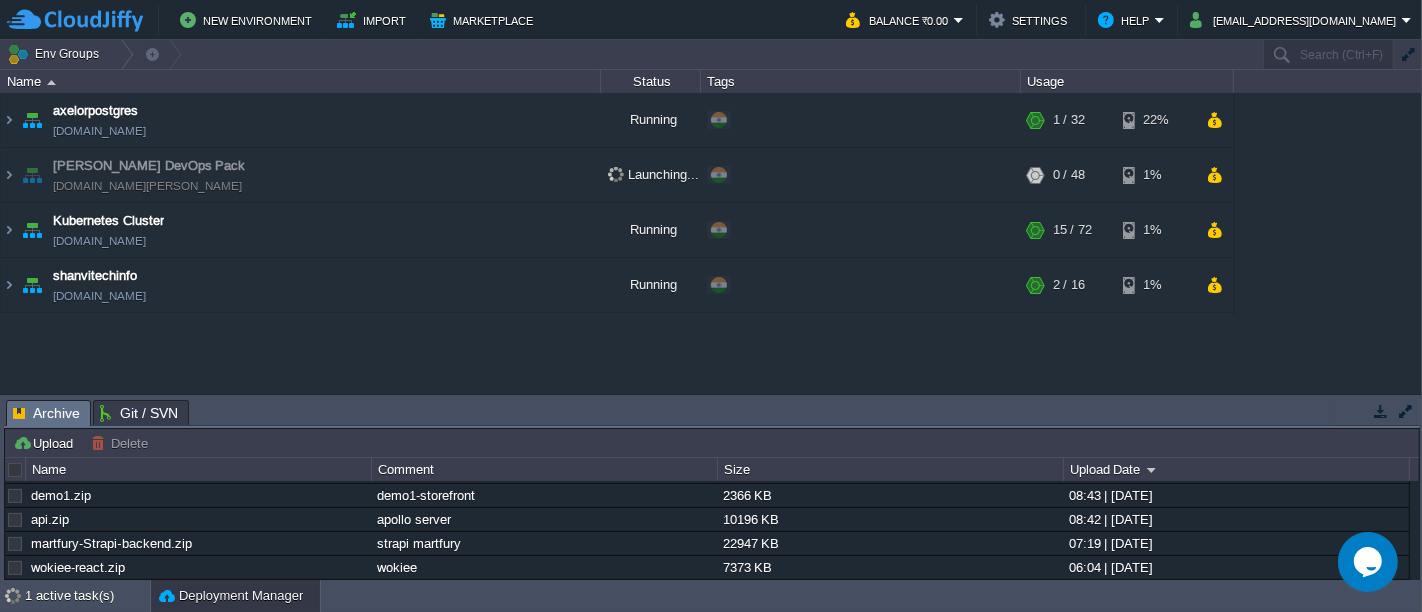 scroll, scrollTop: 0, scrollLeft: 0, axis: both 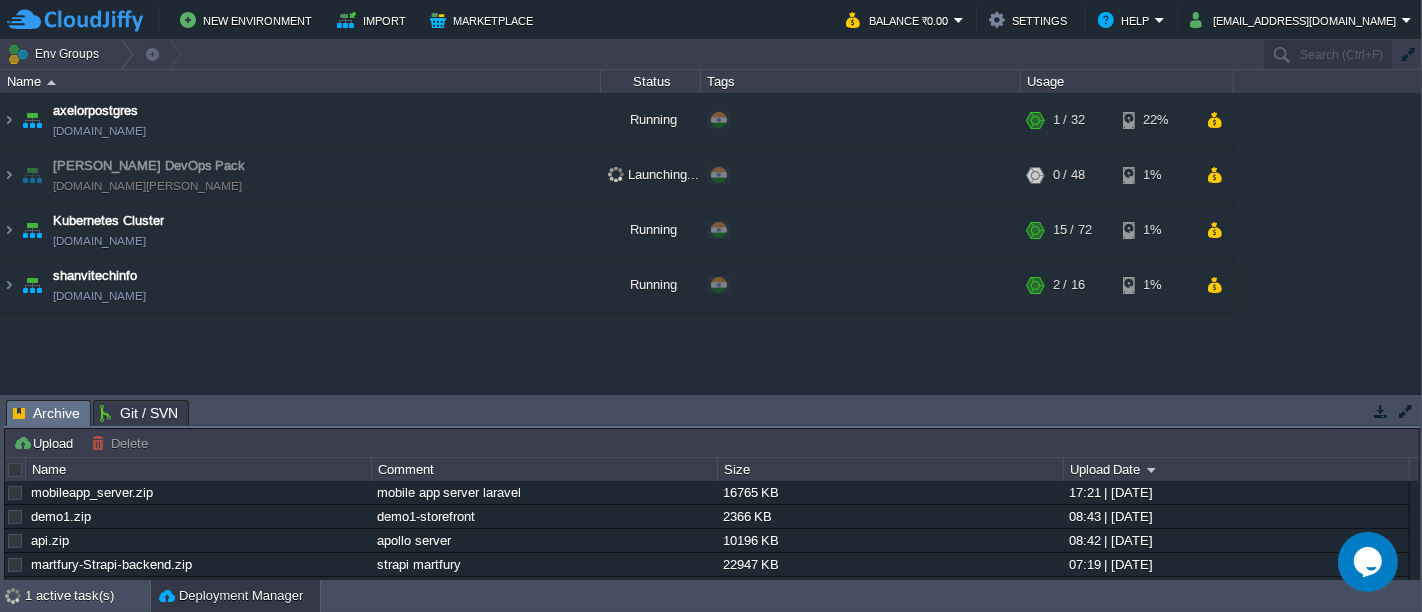 click 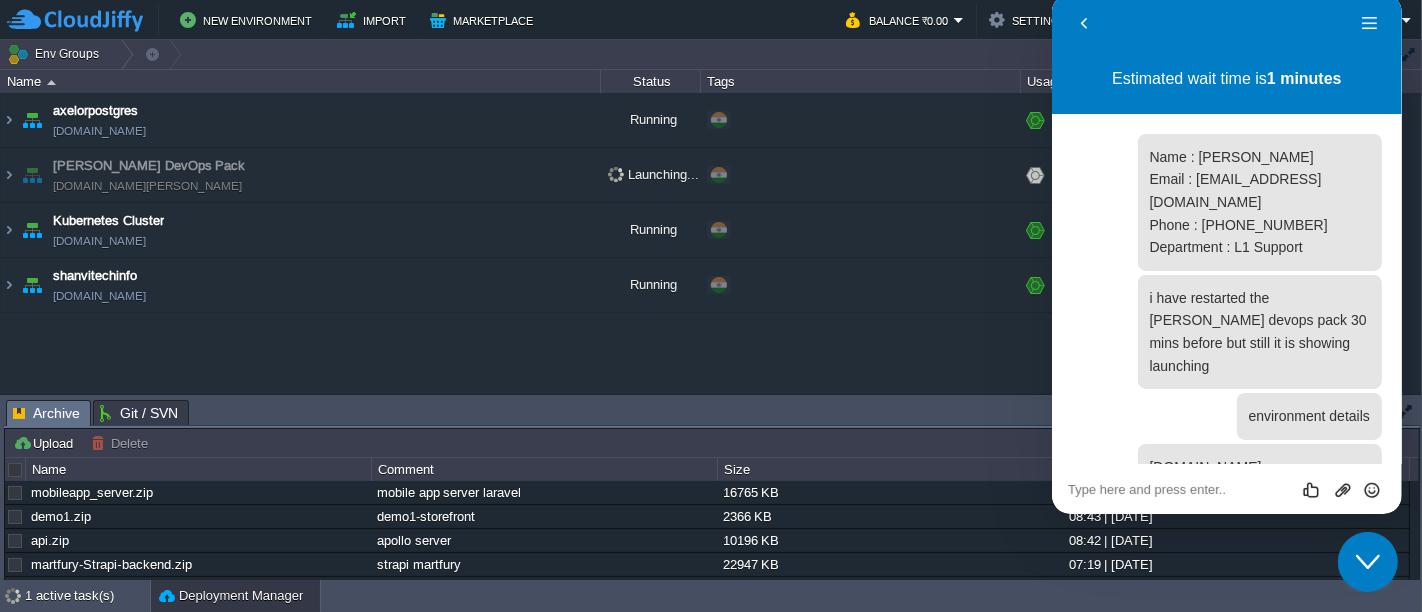 click on "Close Chat This icon closes the chat window." 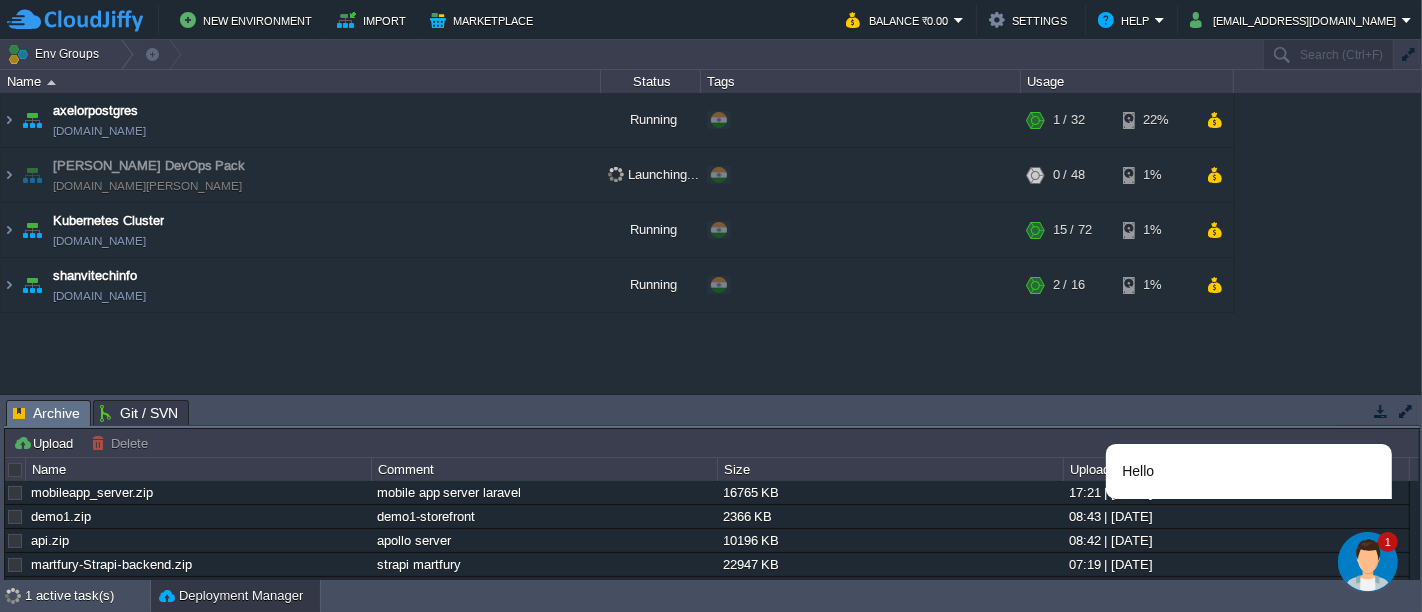 click at bounding box center (1367, 561) 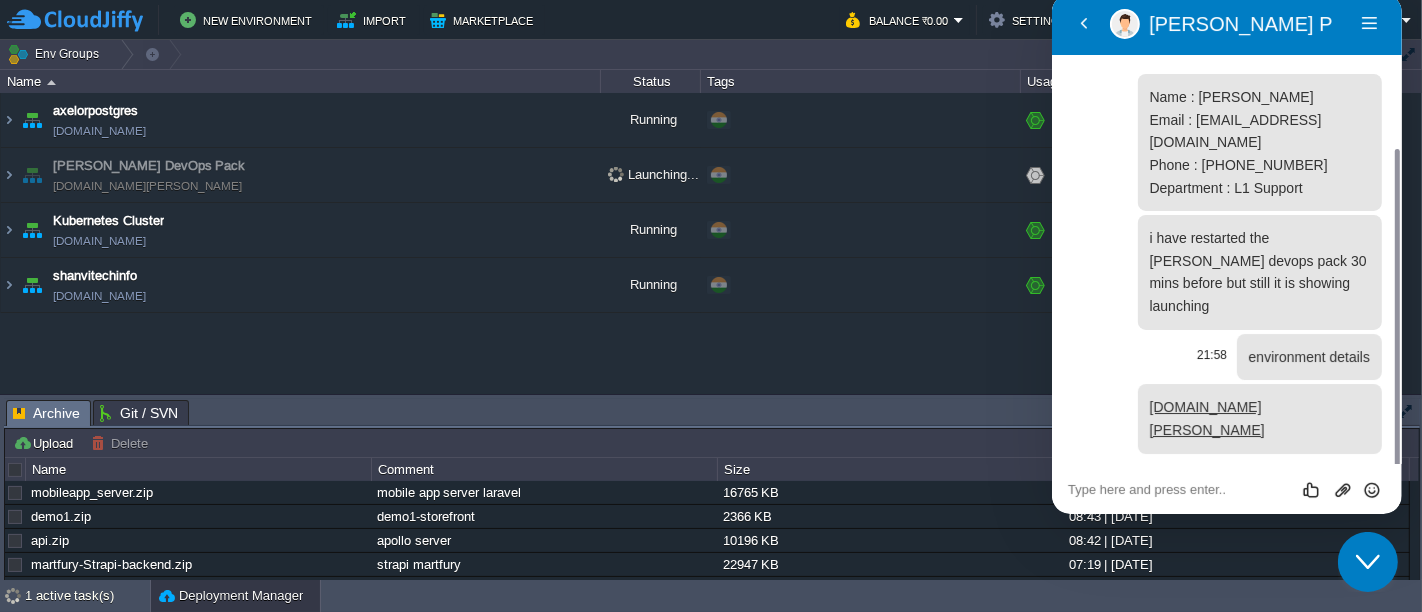 scroll, scrollTop: 84, scrollLeft: 0, axis: vertical 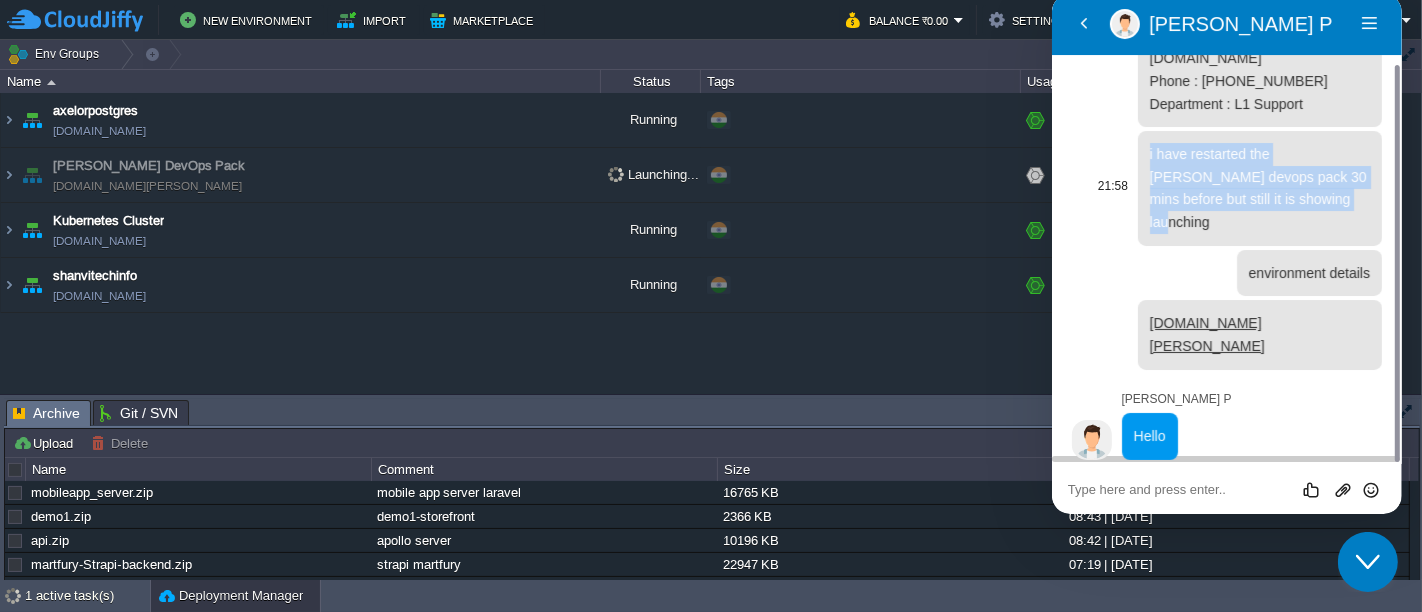 drag, startPoint x: 1143, startPoint y: 125, endPoint x: 1278, endPoint y: 184, distance: 147.32956 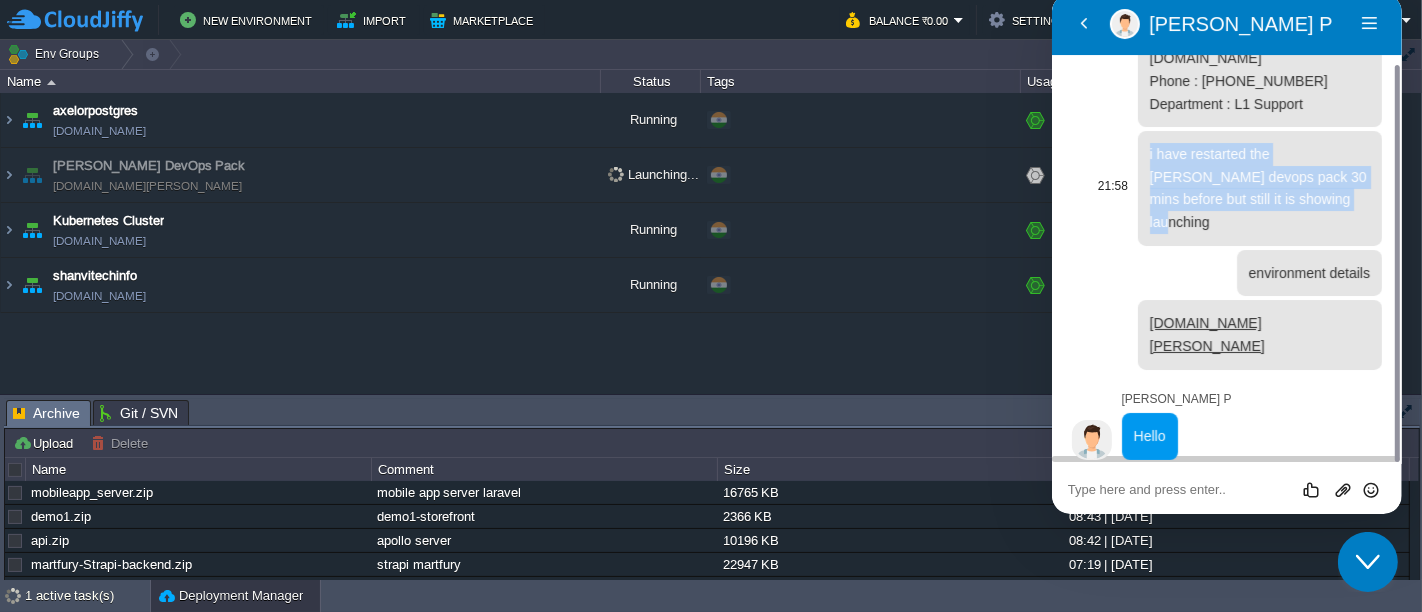 copy on "i have restarted the [PERSON_NAME] devops pack 30 mins before but still it is showing launching" 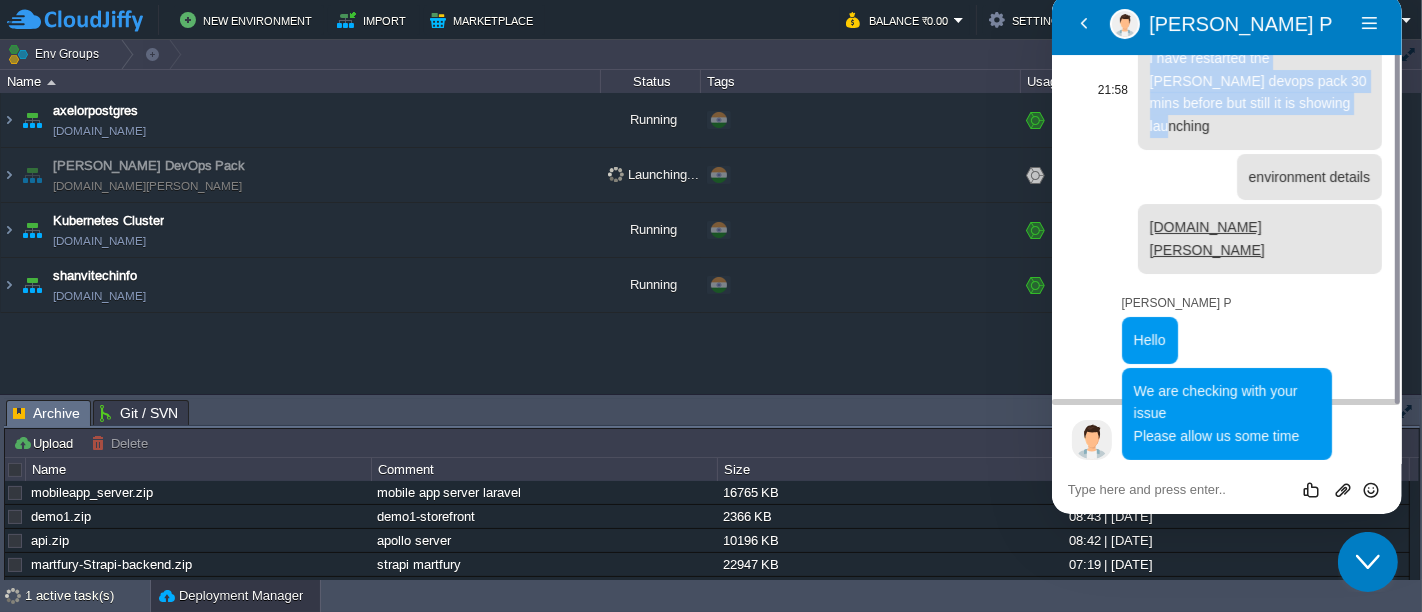 scroll, scrollTop: 123, scrollLeft: 0, axis: vertical 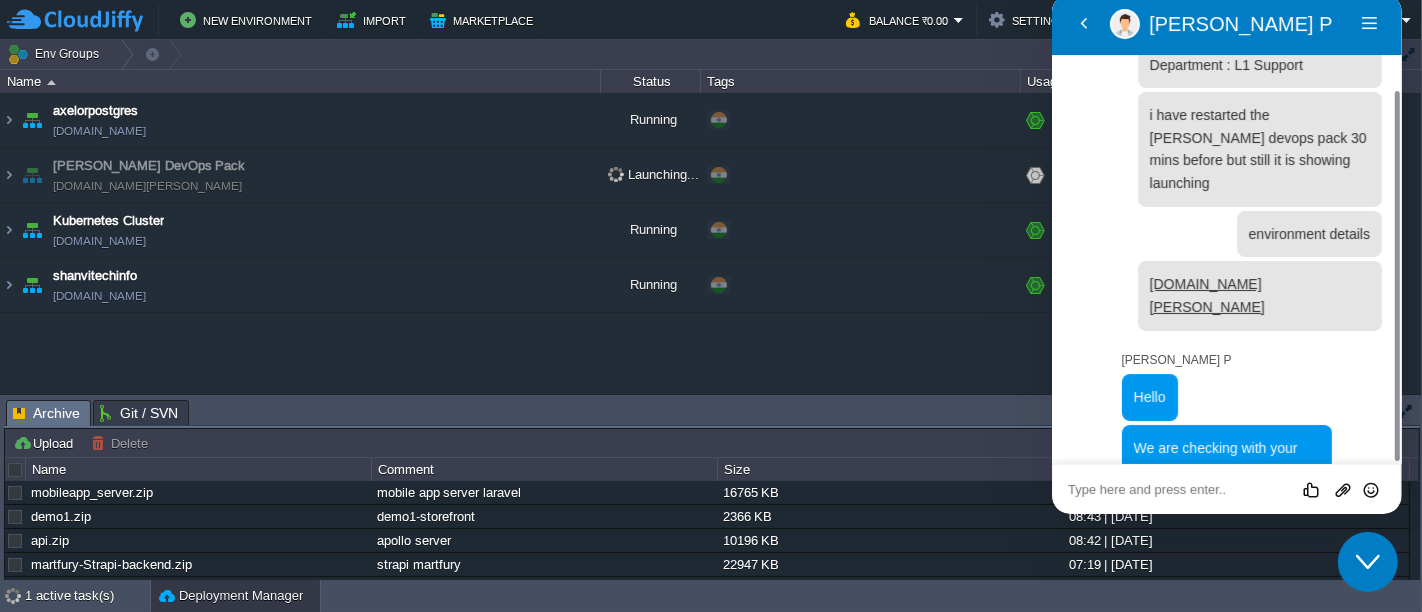 click at bounding box center (1051, -6) 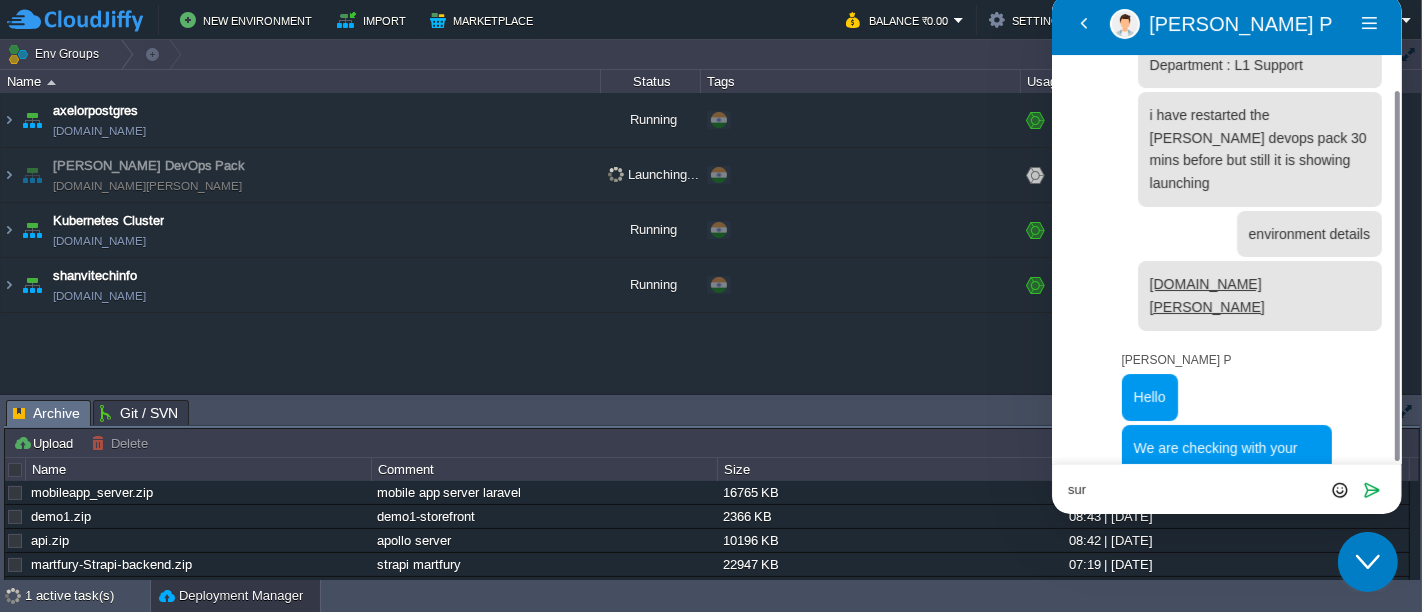 type on "sure" 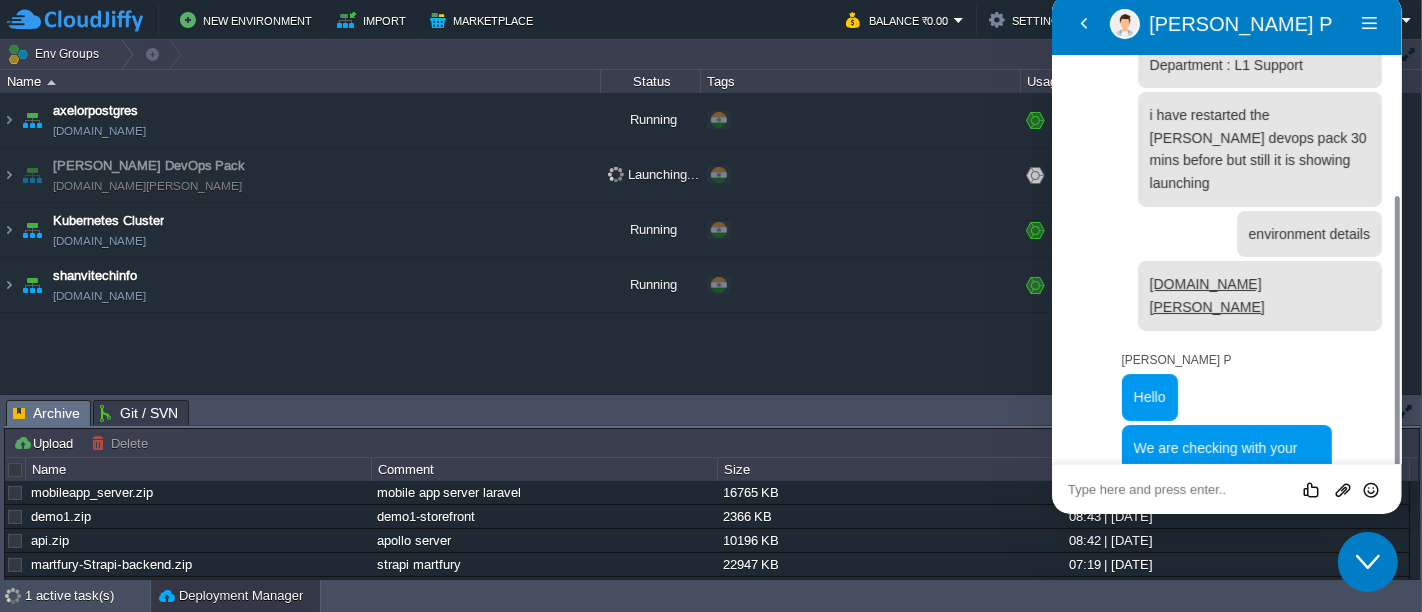 scroll, scrollTop: 190, scrollLeft: 0, axis: vertical 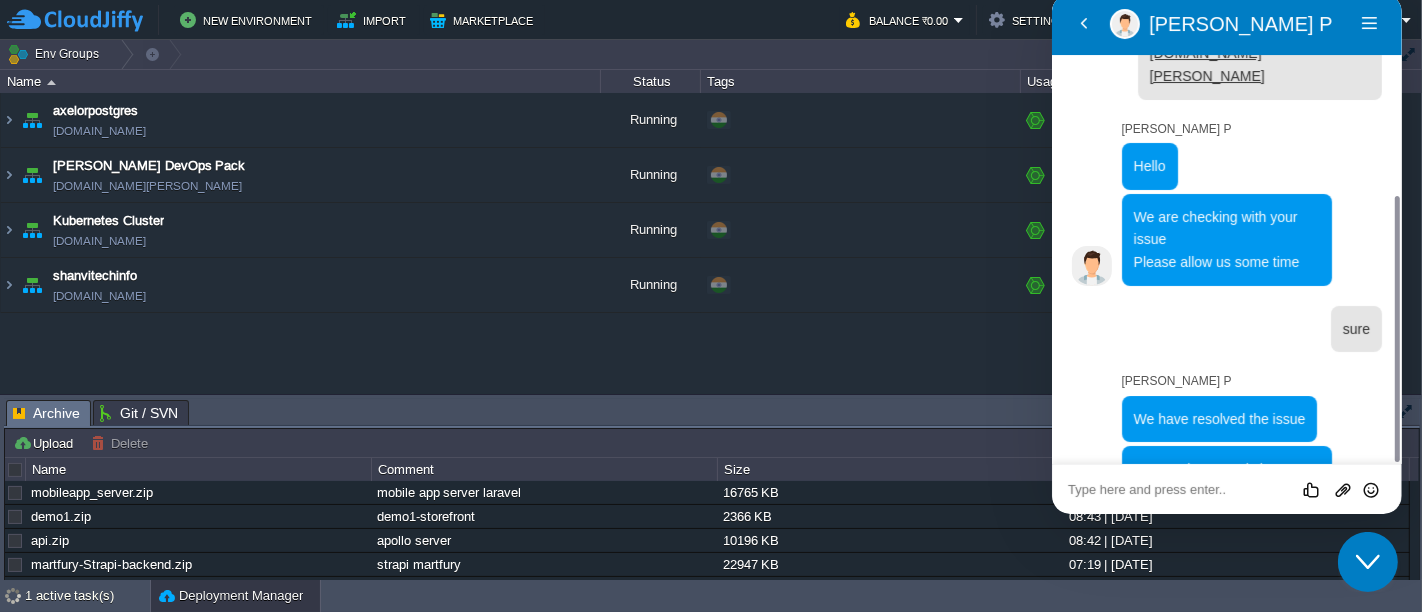 click at bounding box center [1051, -6] 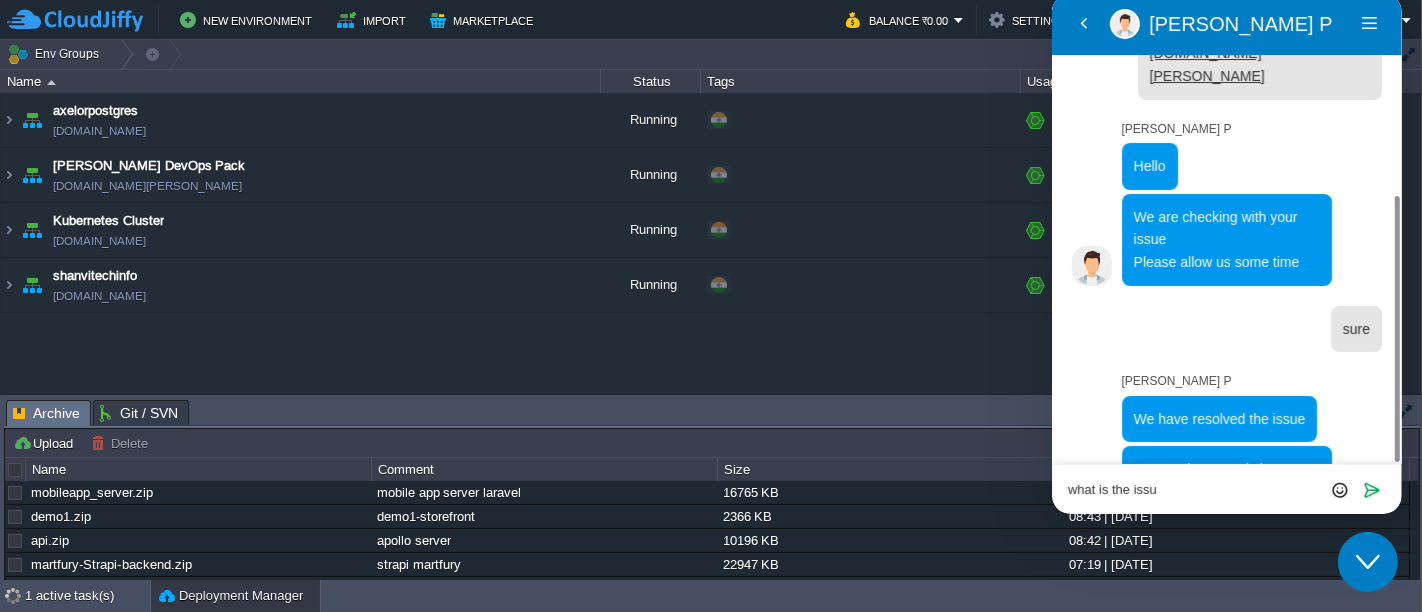 type on "what is the issue" 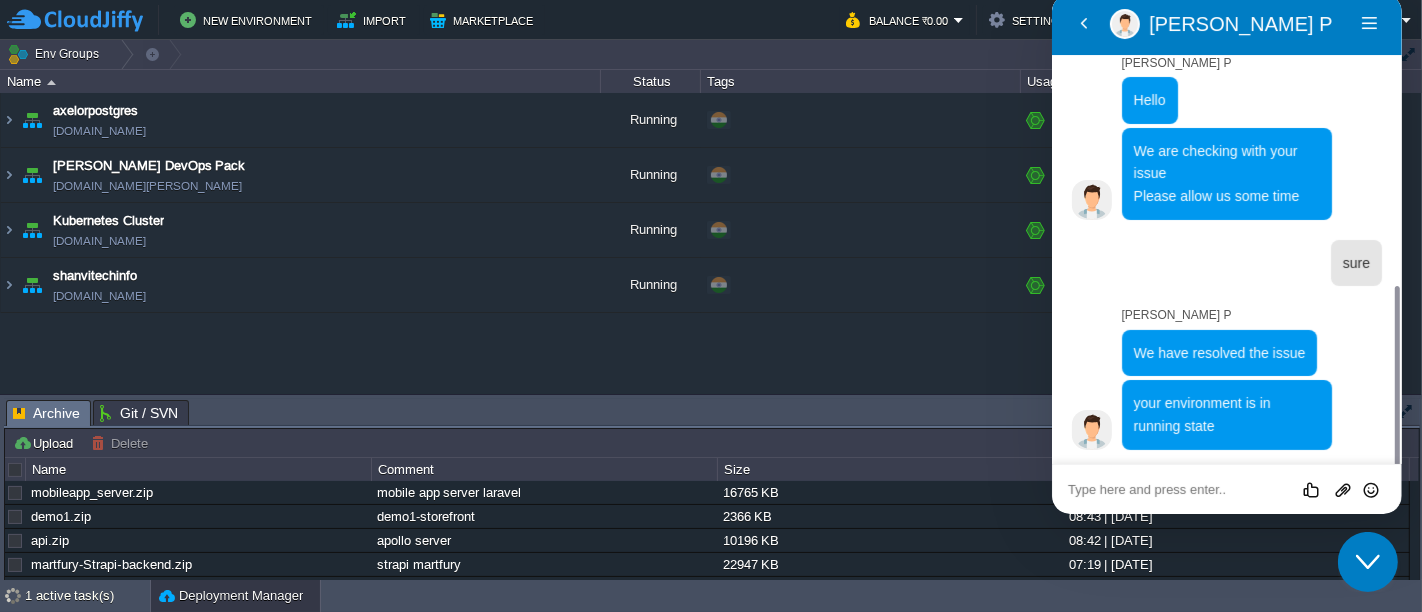 scroll, scrollTop: 476, scrollLeft: 0, axis: vertical 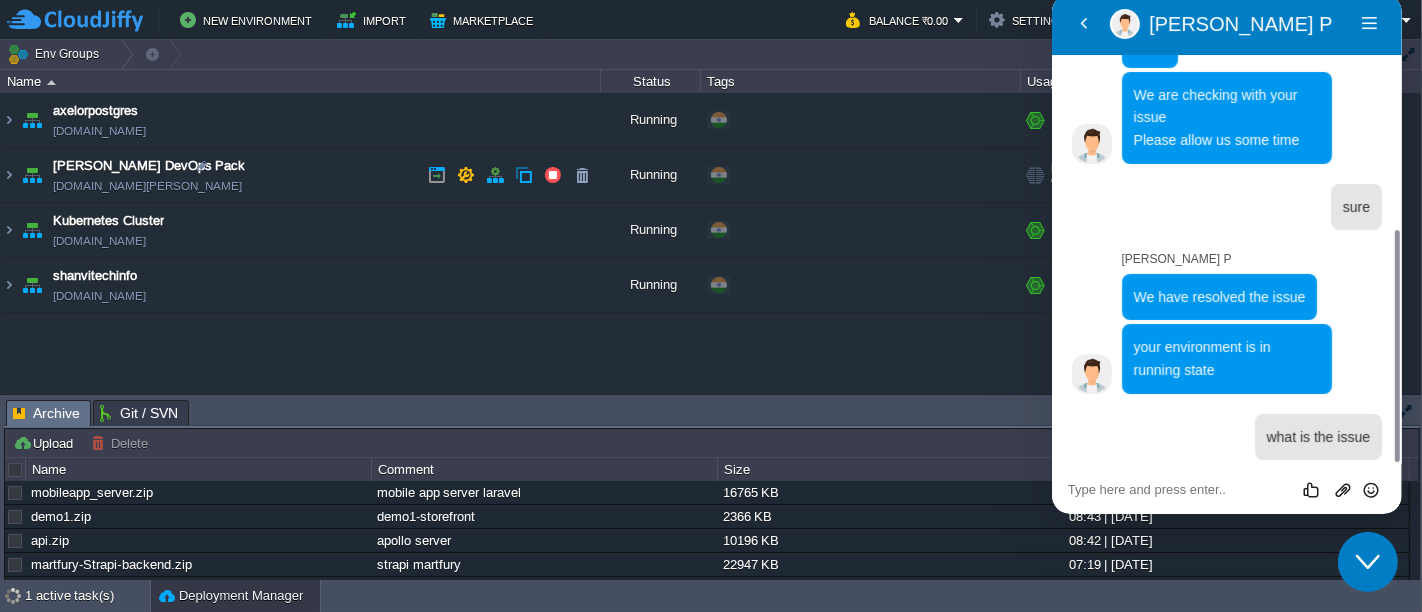 click on "[DOMAIN_NAME][PERSON_NAME]" at bounding box center (147, 186) 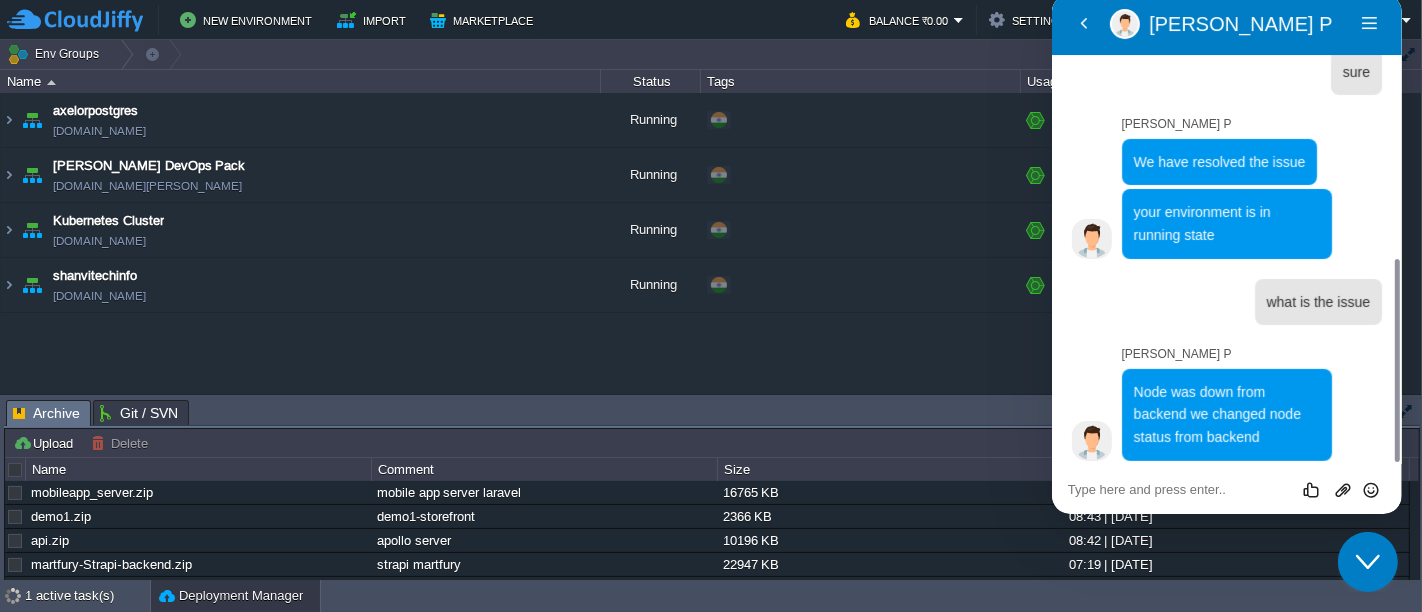 scroll, scrollTop: 611, scrollLeft: 0, axis: vertical 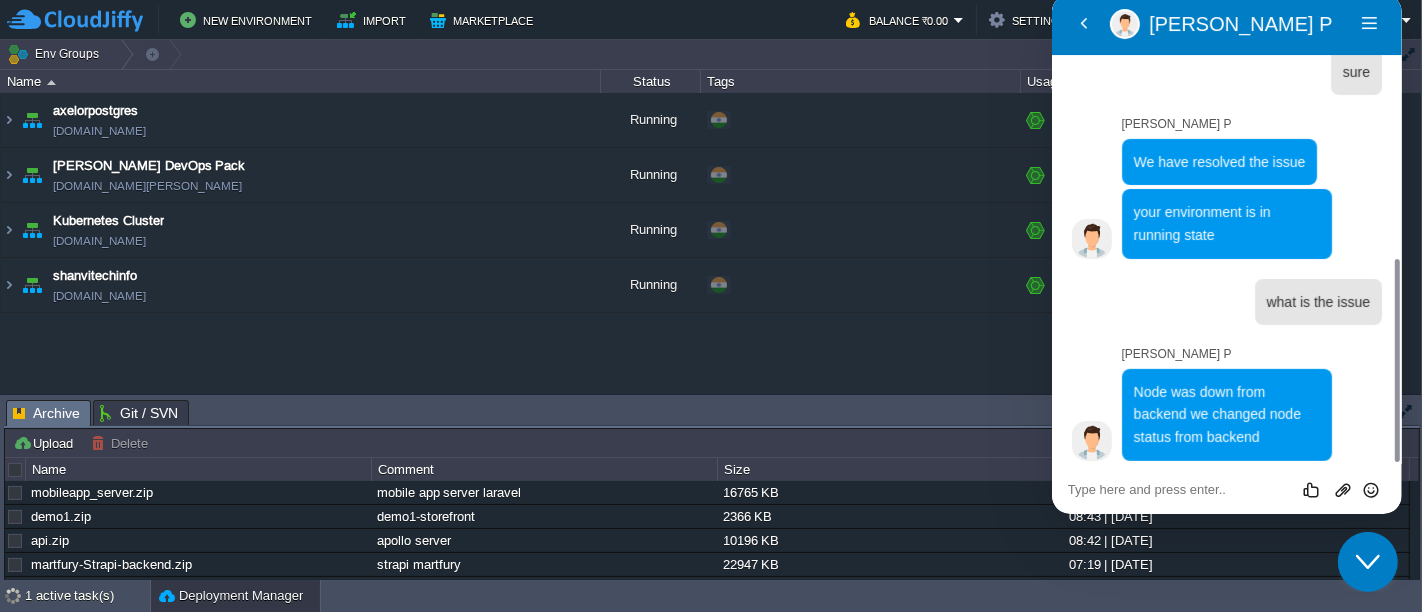 click at bounding box center [1051, -6] 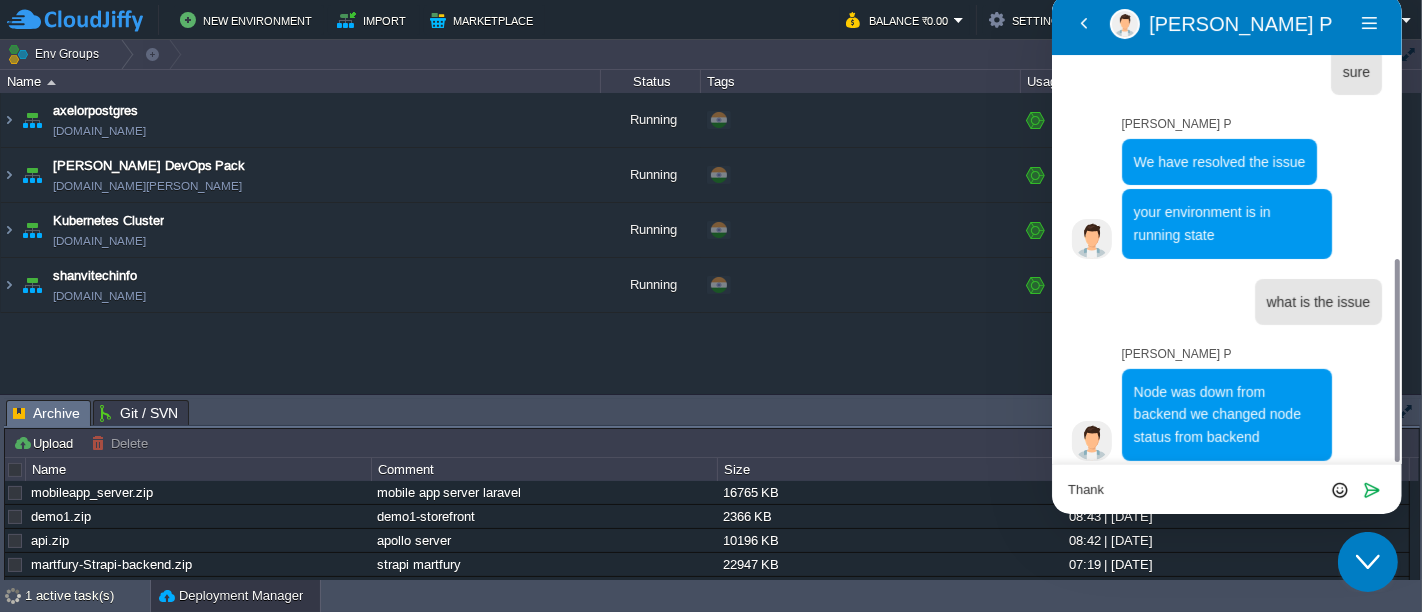 type on "Thanks" 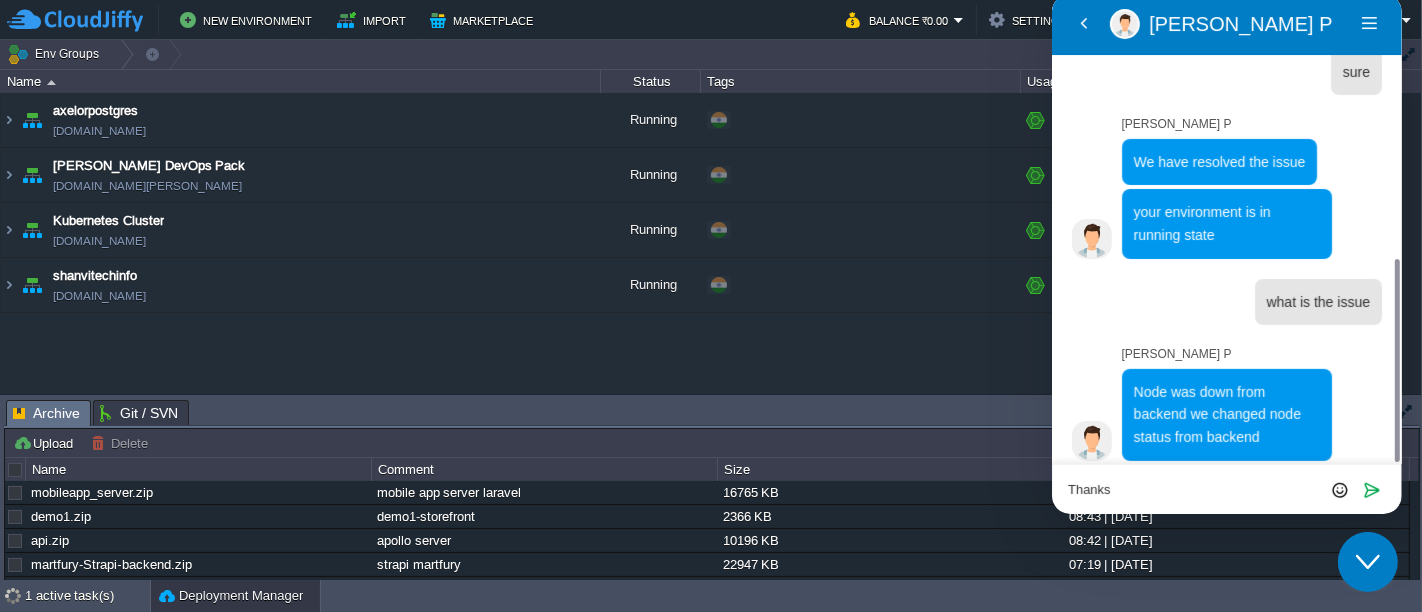 type 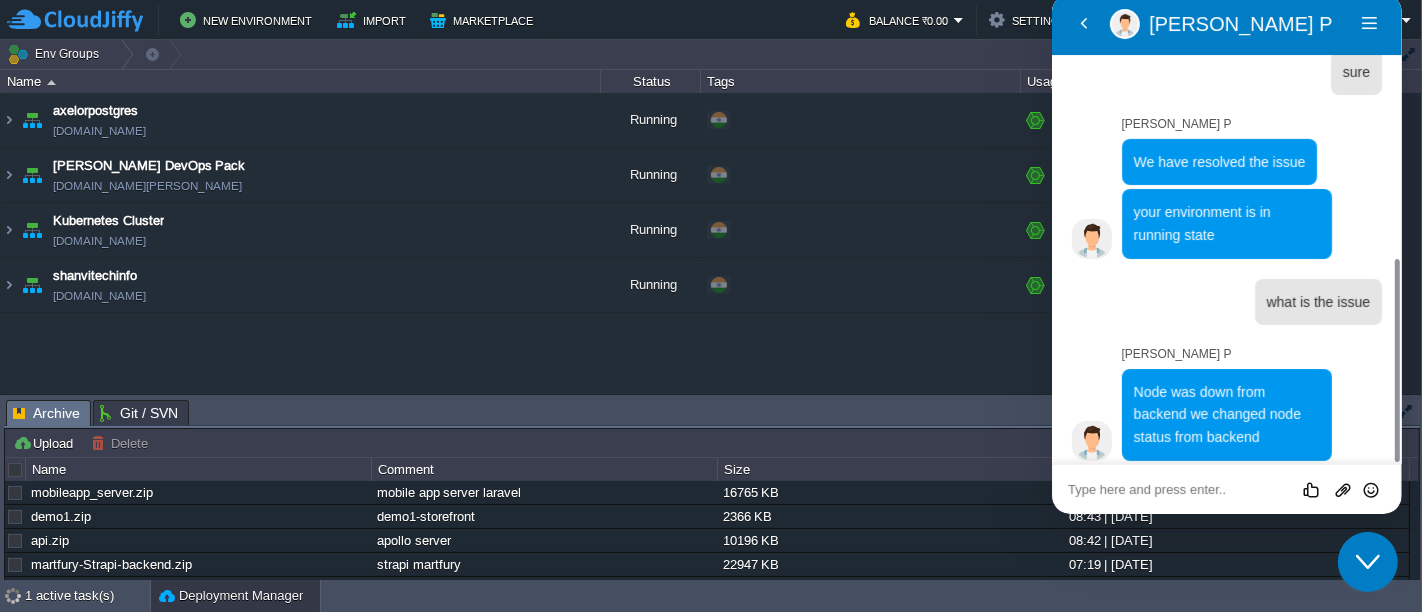 scroll, scrollTop: 622, scrollLeft: 0, axis: vertical 